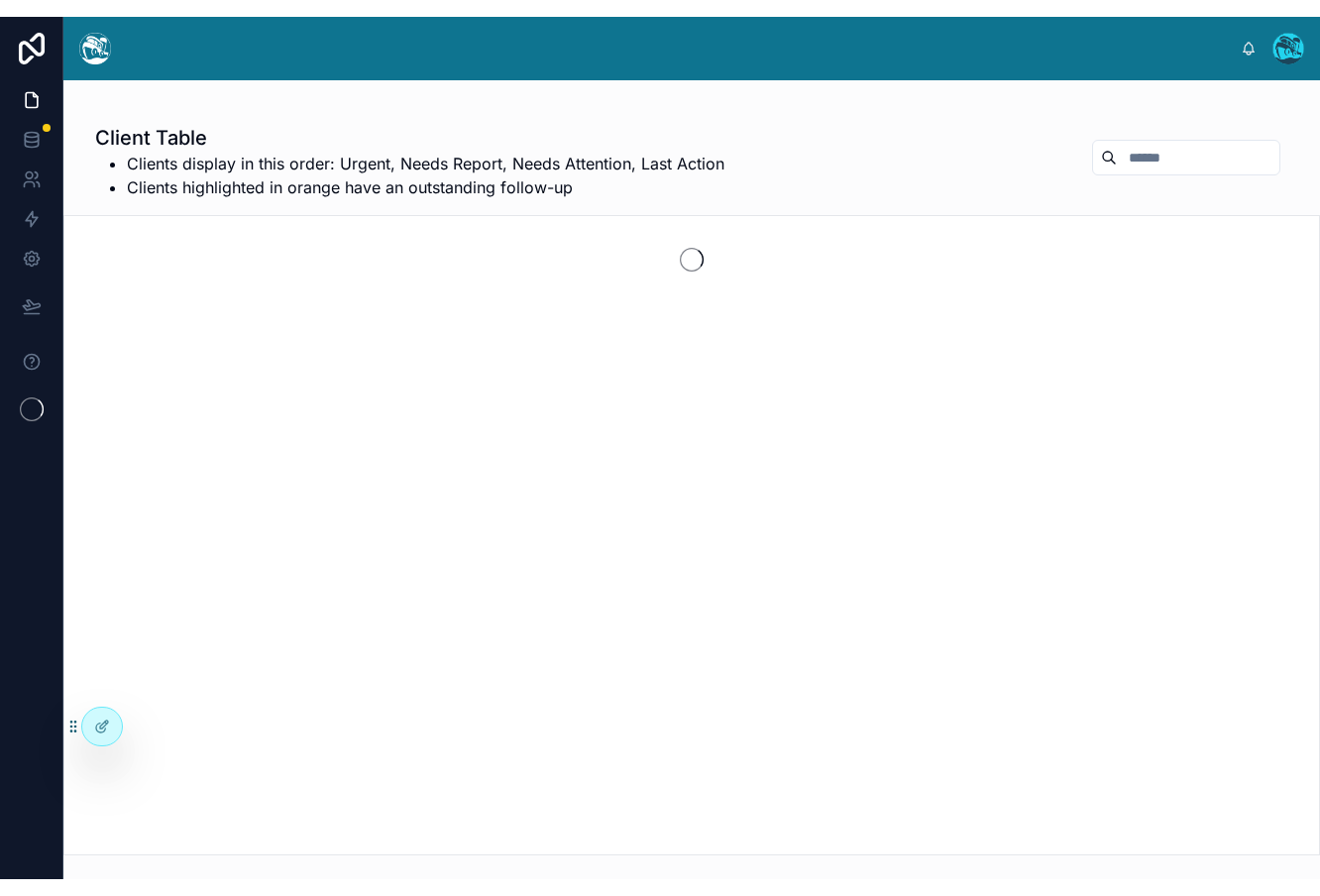 scroll, scrollTop: 0, scrollLeft: 0, axis: both 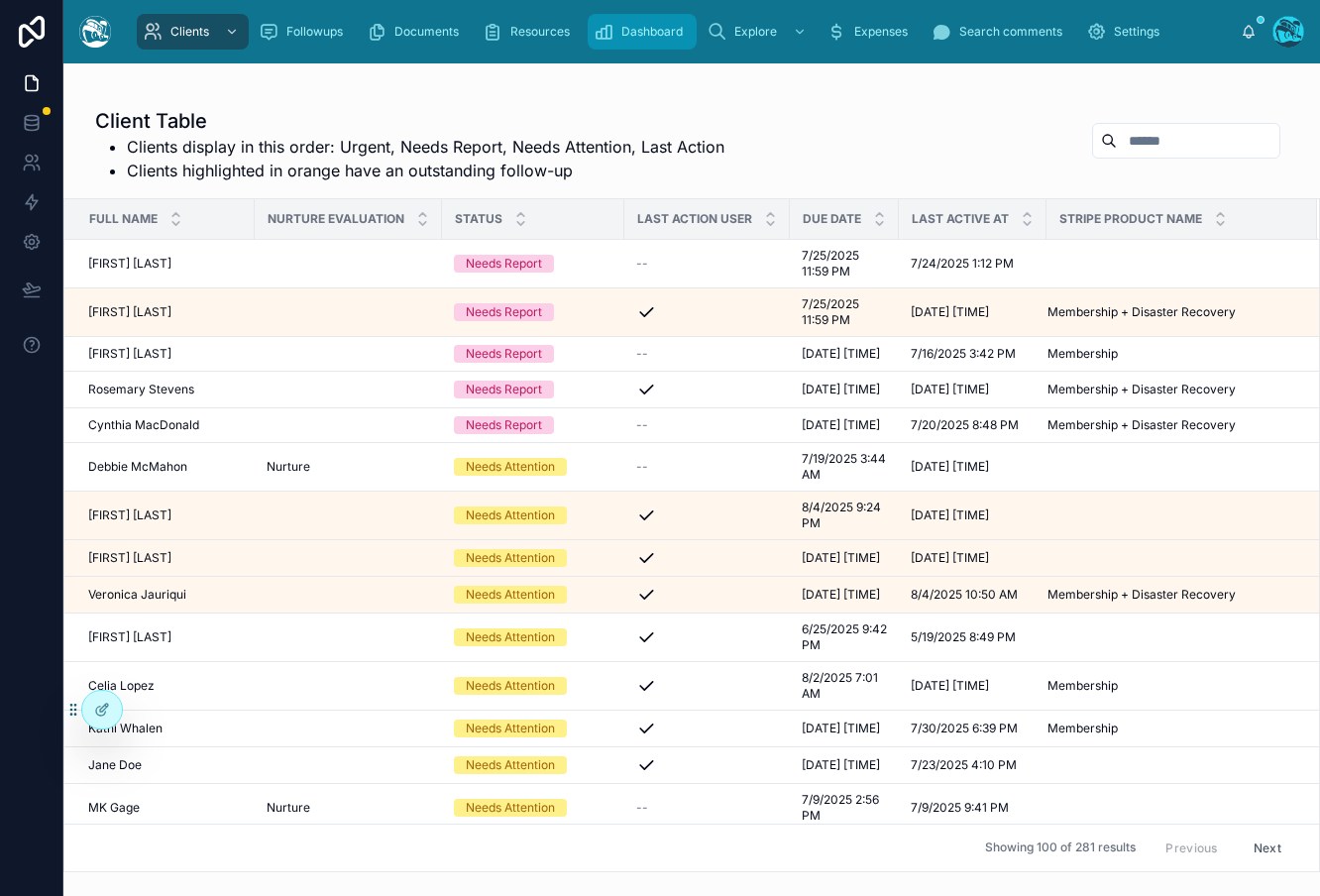 click on "Dashboard" at bounding box center [652, 32] 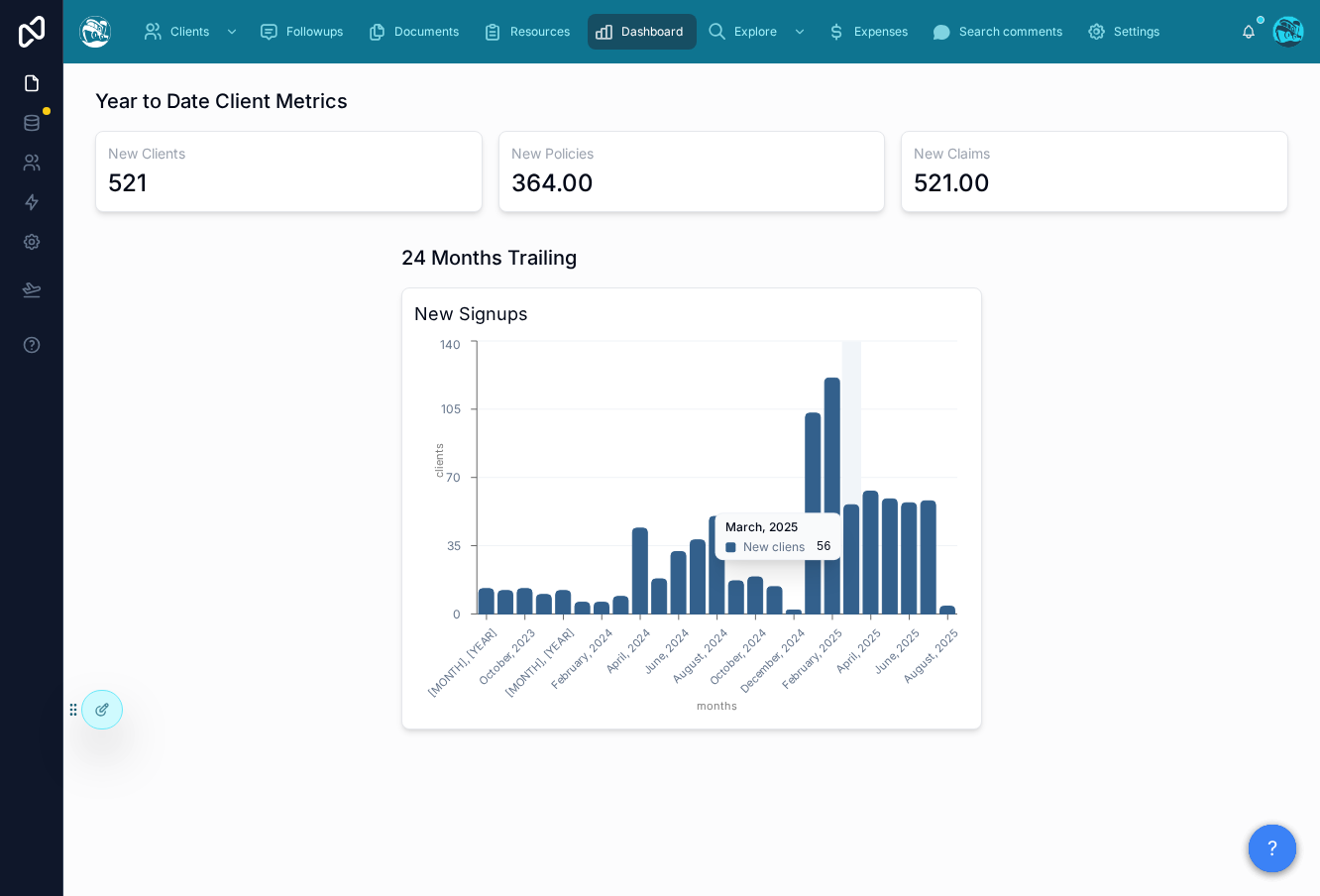 scroll, scrollTop: 616, scrollLeft: 0, axis: vertical 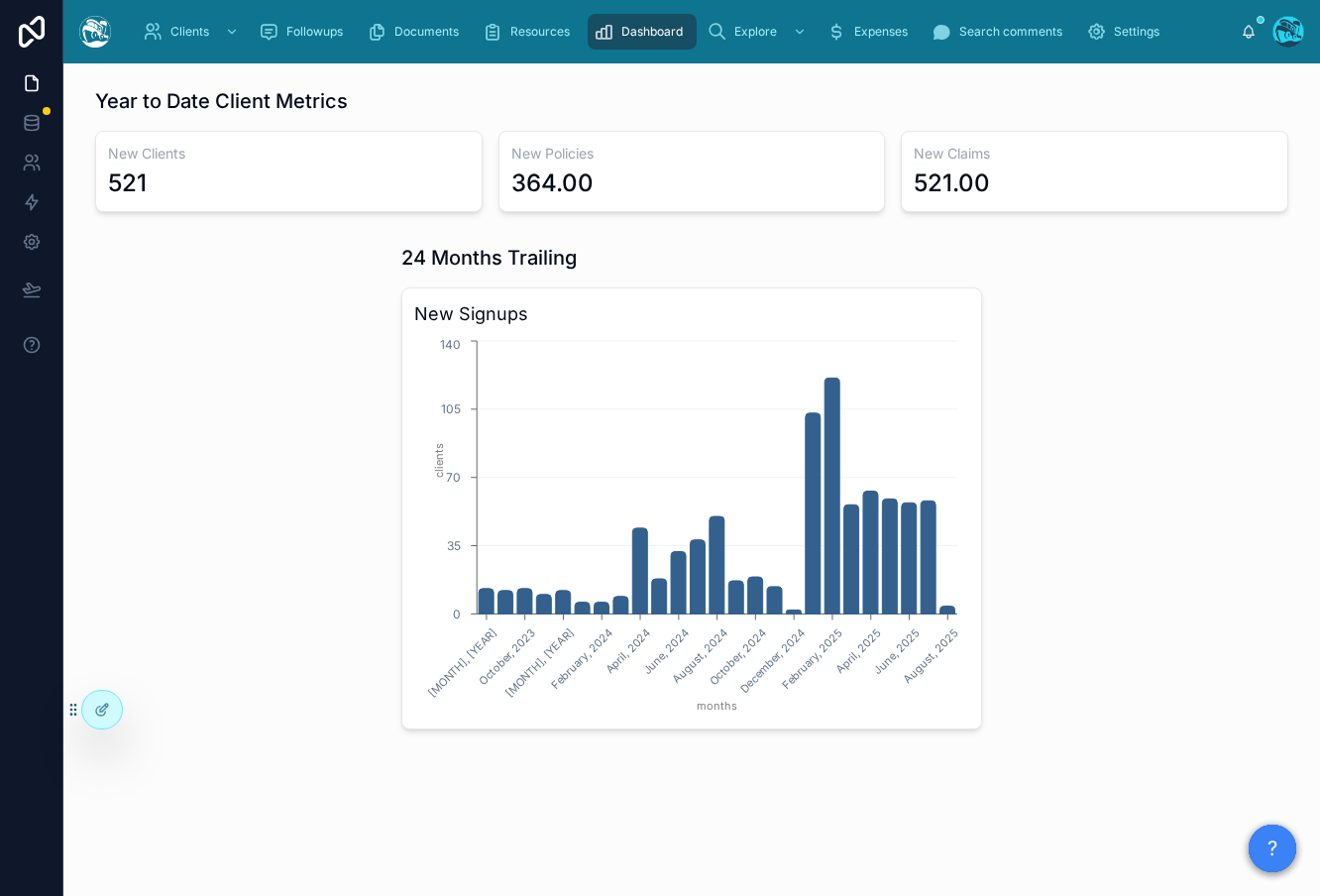 click on "364.00" at bounding box center (692, 183) 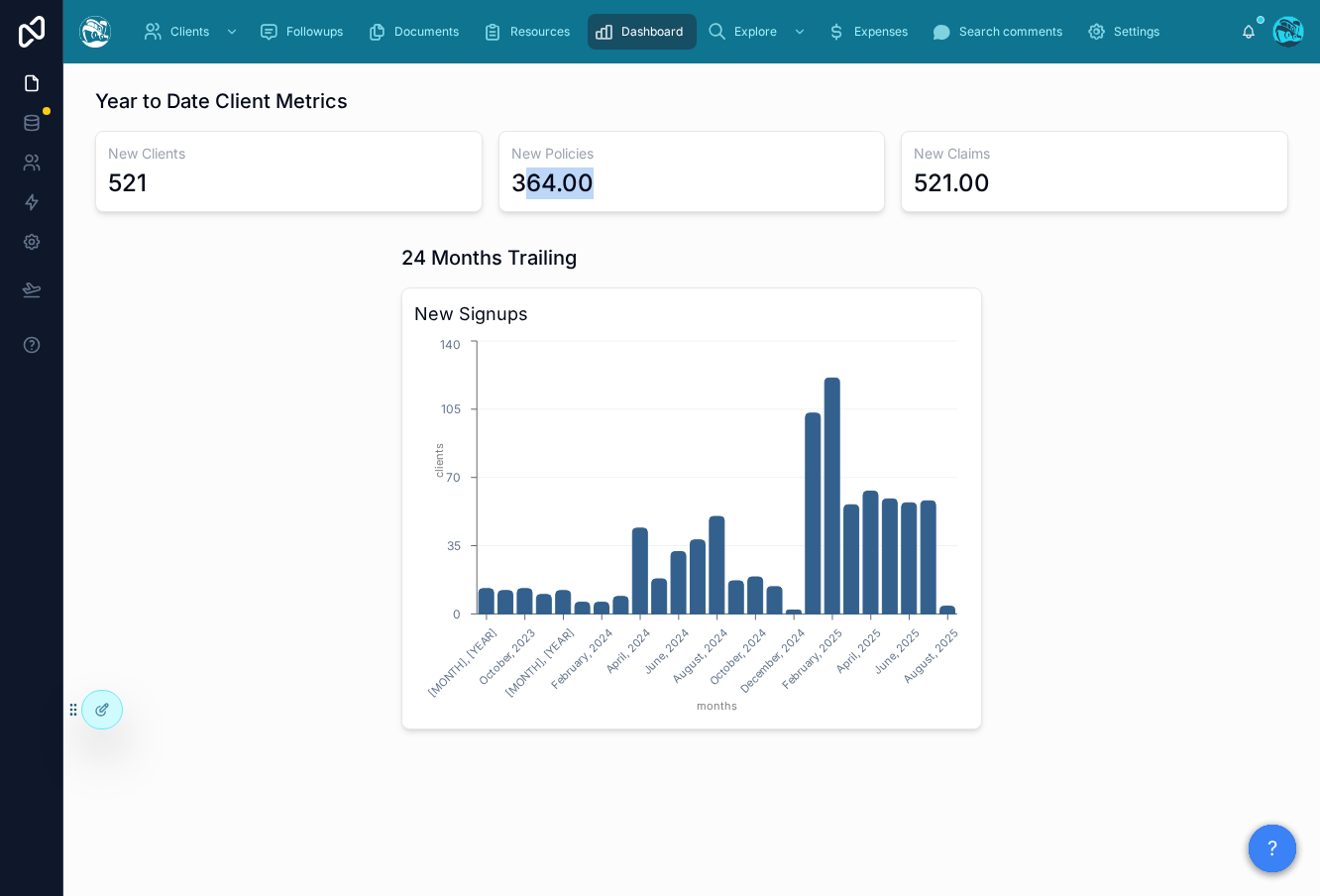 drag, startPoint x: 519, startPoint y: 188, endPoint x: 635, endPoint y: 189, distance: 116.00431 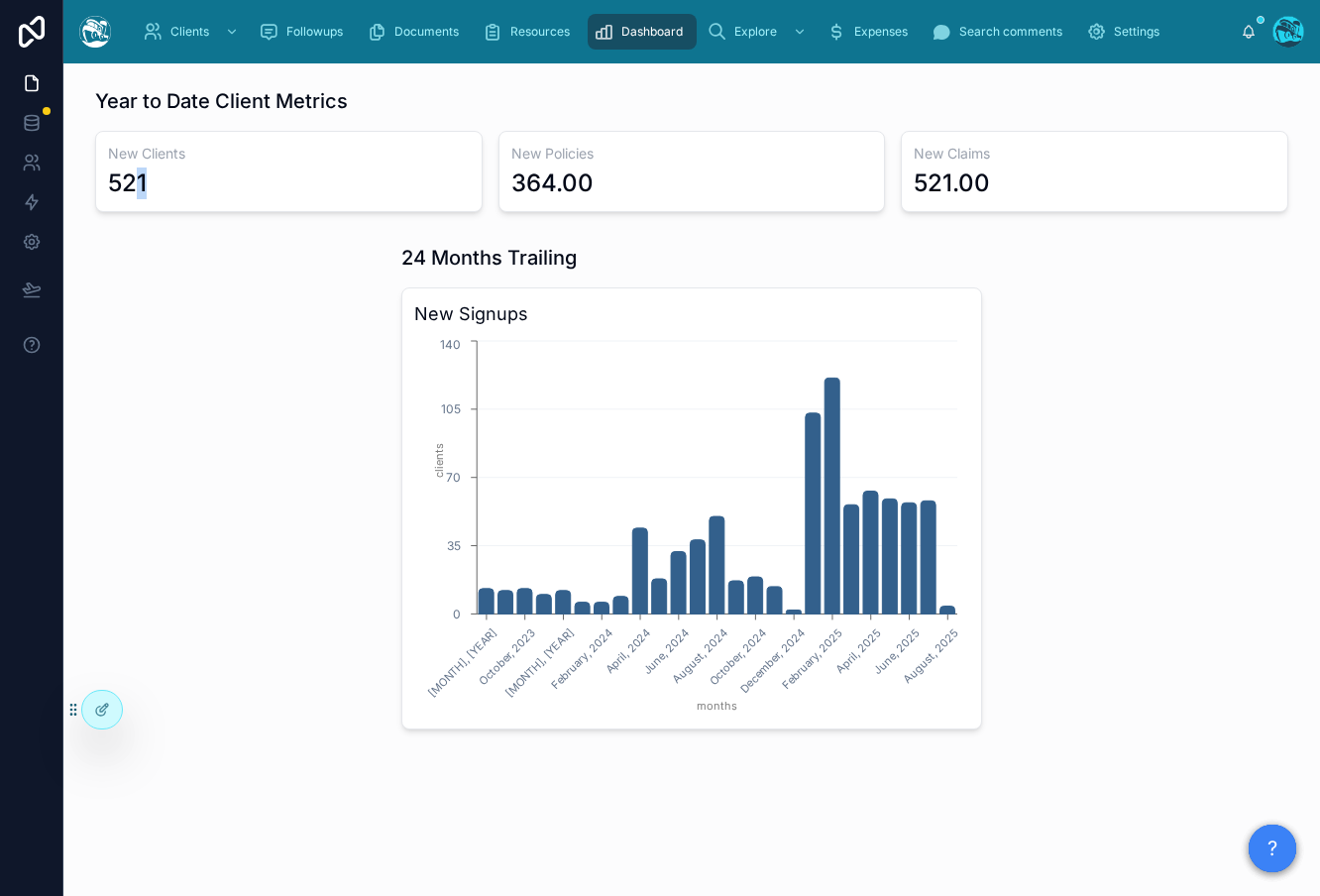 drag, startPoint x: 209, startPoint y: 176, endPoint x: 135, endPoint y: 183, distance: 74.33034 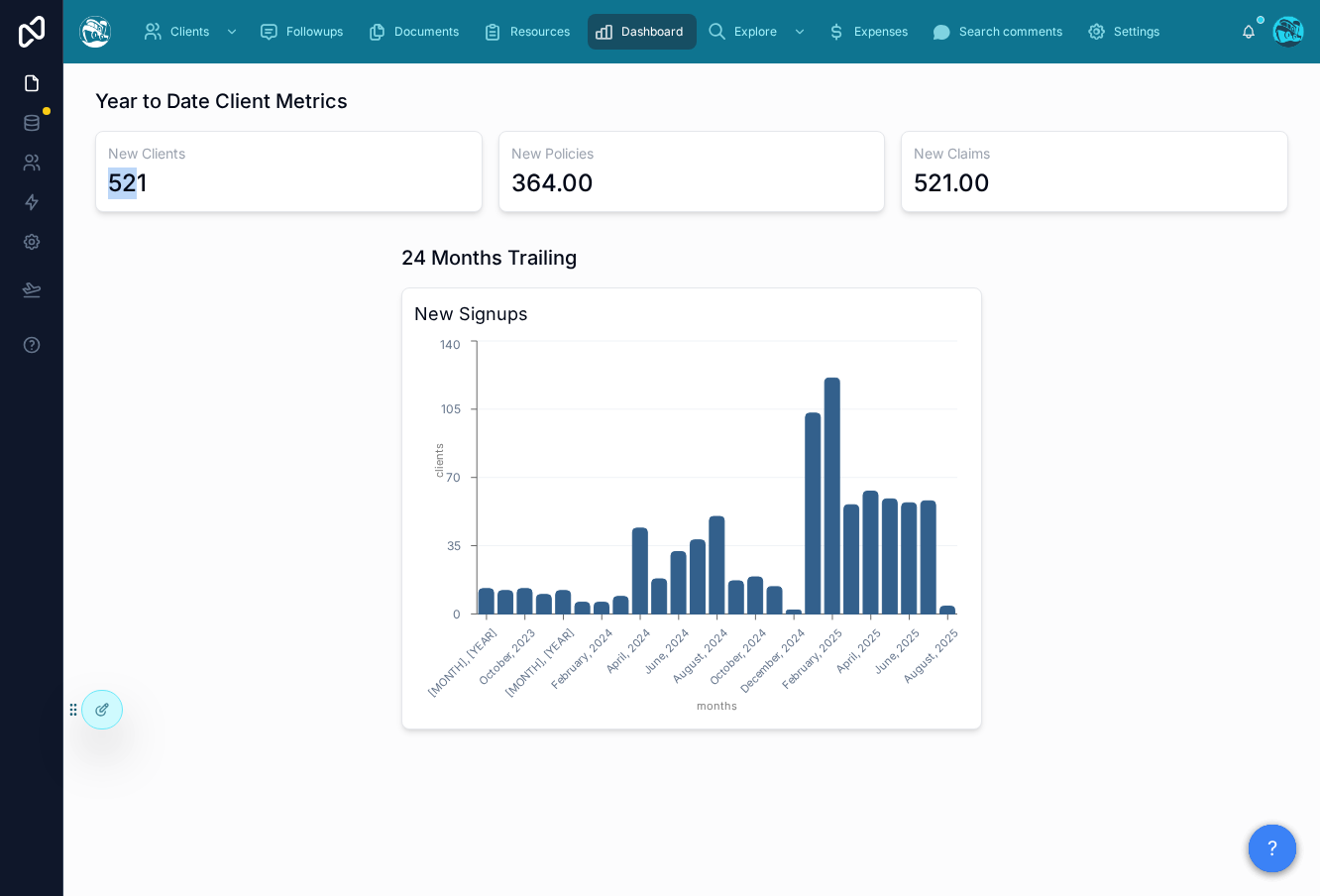 drag, startPoint x: 135, startPoint y: 183, endPoint x: 93, endPoint y: 184, distance: 42.0119 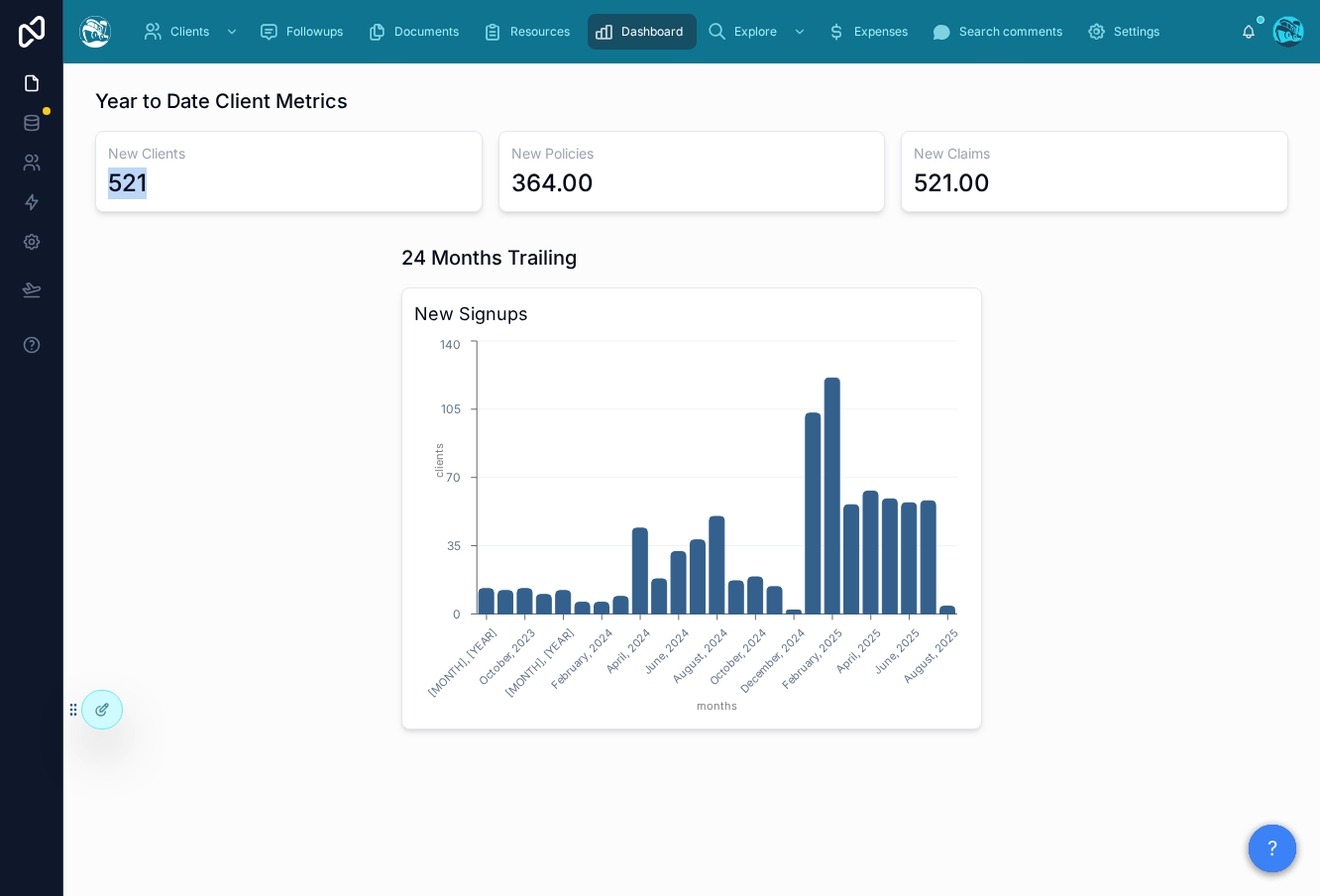 drag, startPoint x: 169, startPoint y: 183, endPoint x: 88, endPoint y: 186, distance: 81.05554 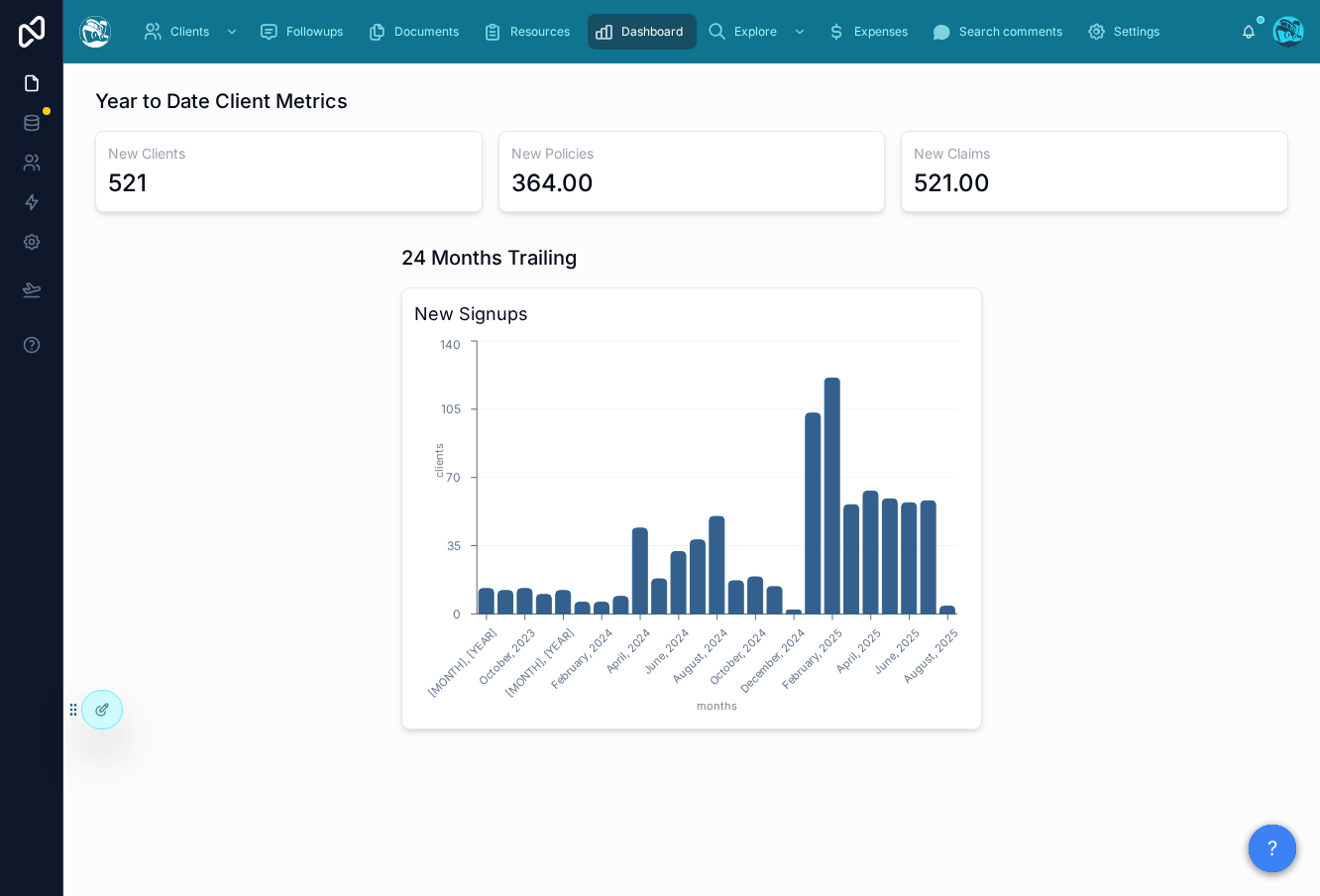 click at bounding box center [232, 487] 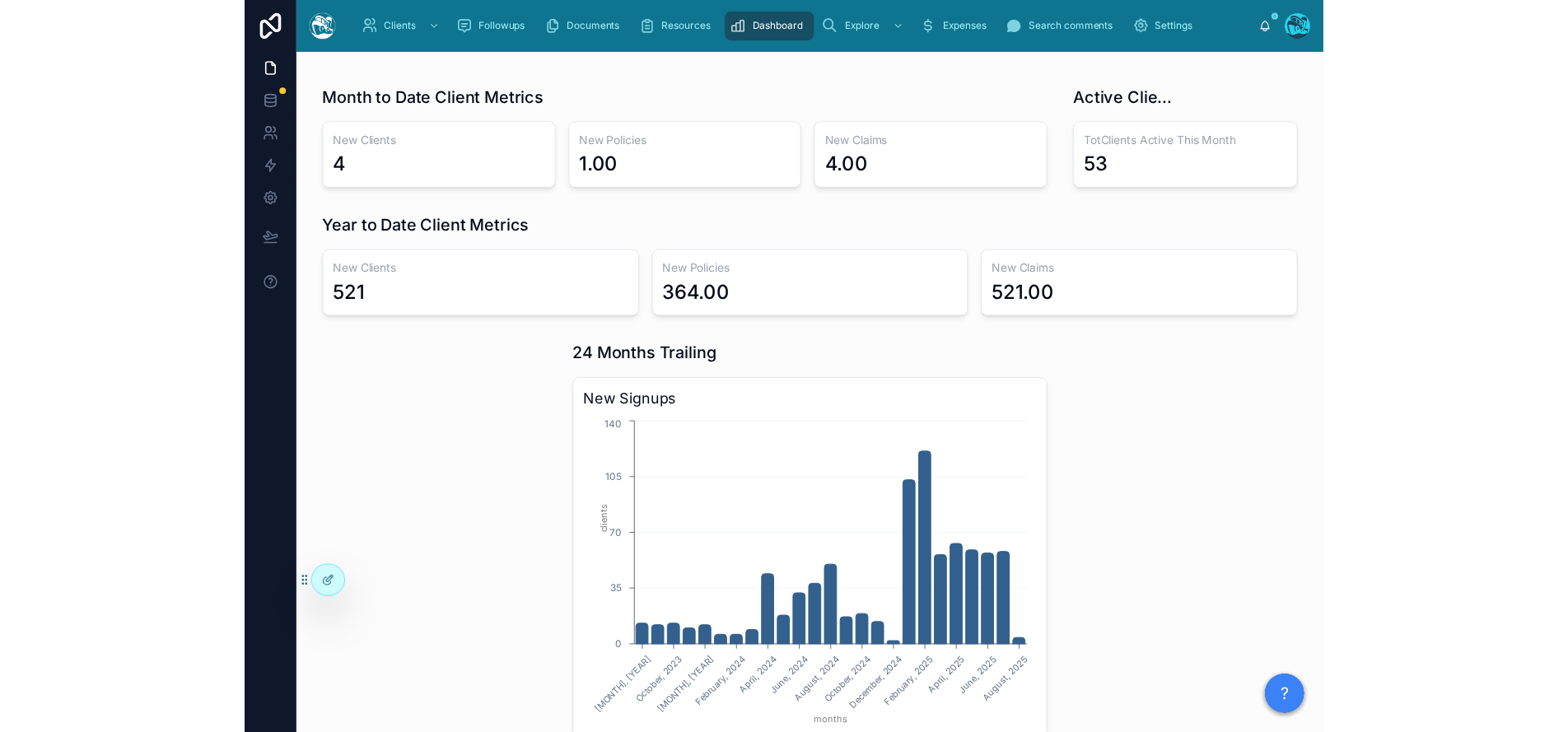 scroll, scrollTop: 352, scrollLeft: 0, axis: vertical 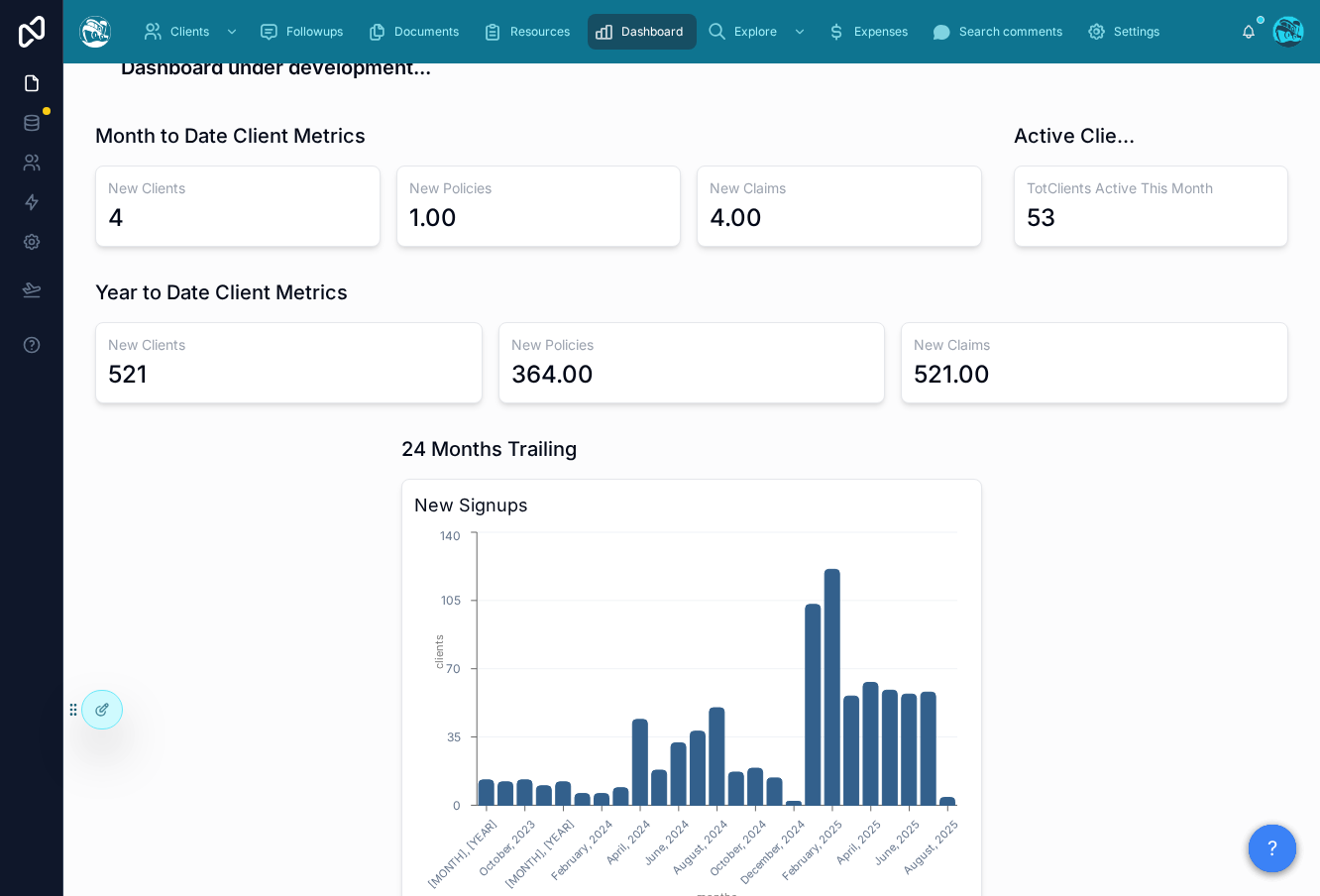 click on "New Claims 521.00" at bounding box center (1094, 363) 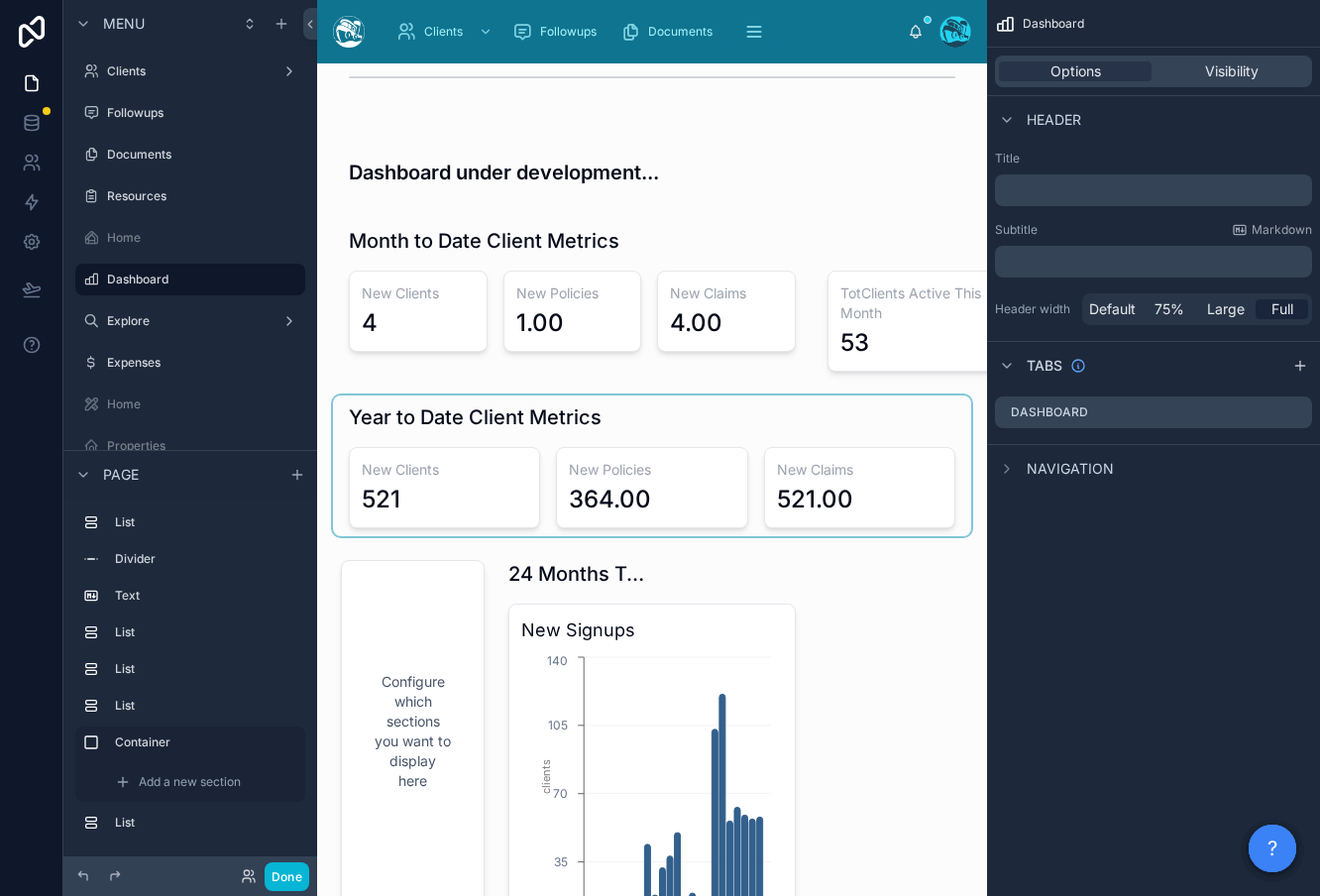 click at bounding box center [652, 466] 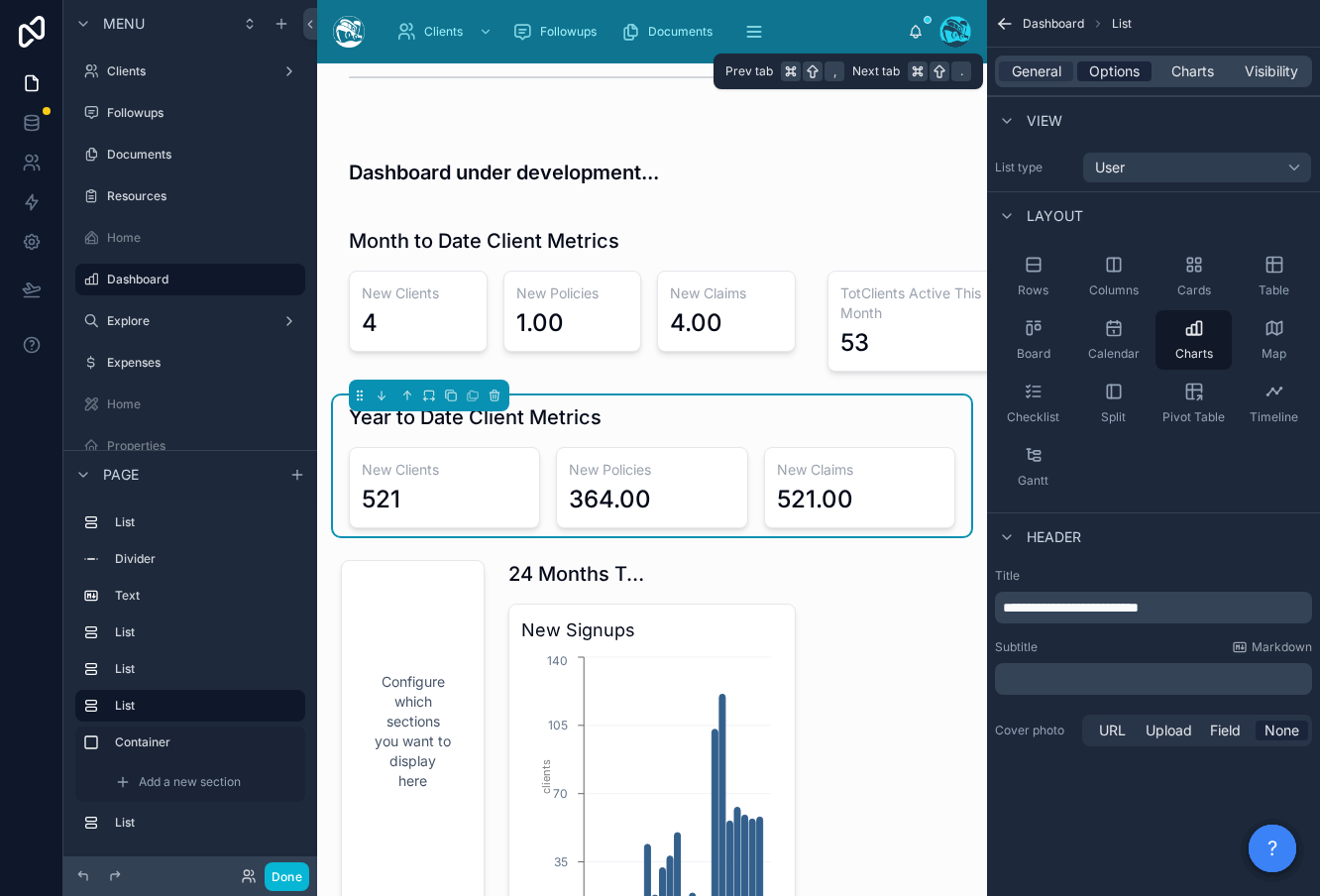 click on "Options" at bounding box center [1114, 71] 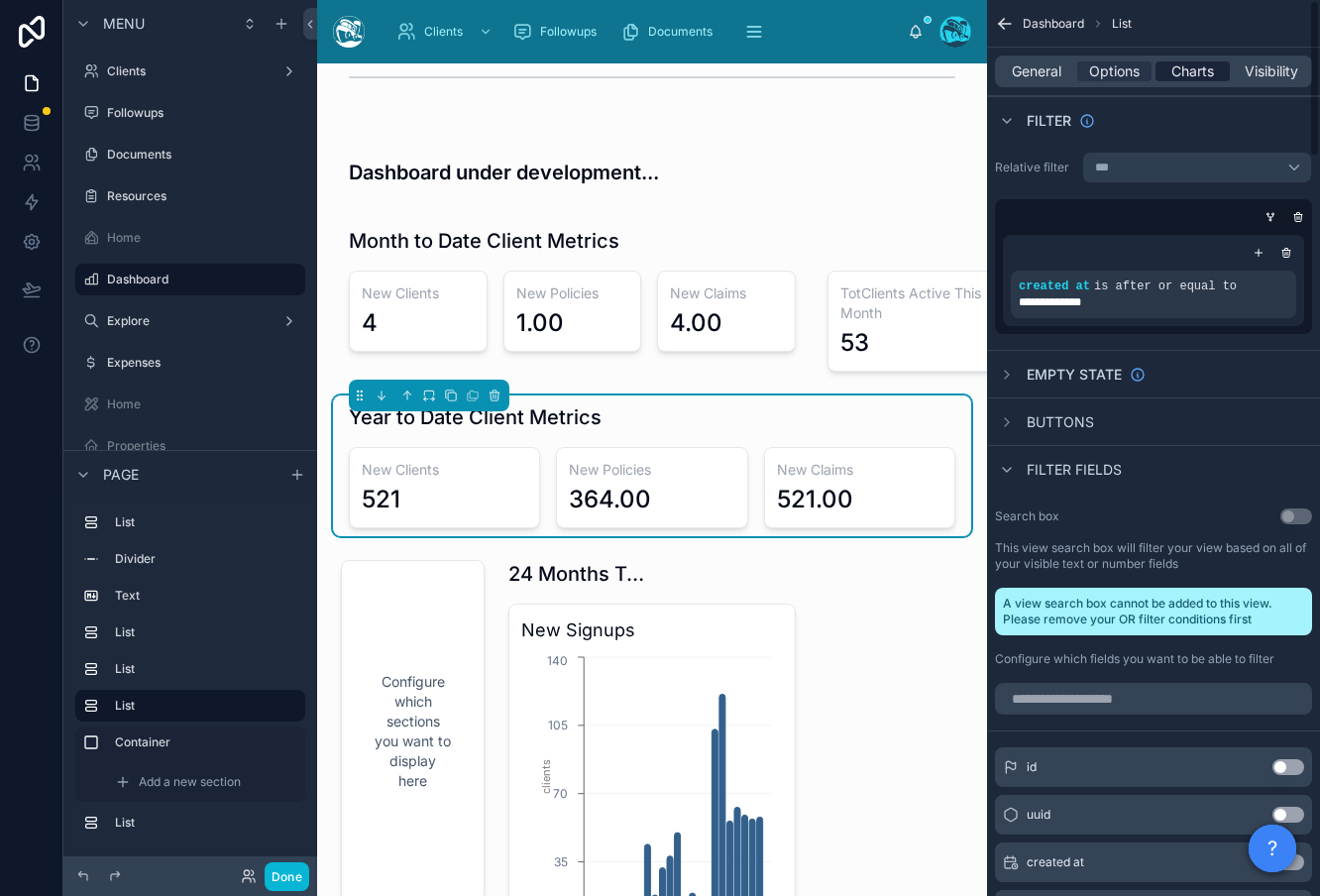 click on "Charts" at bounding box center [1192, 71] 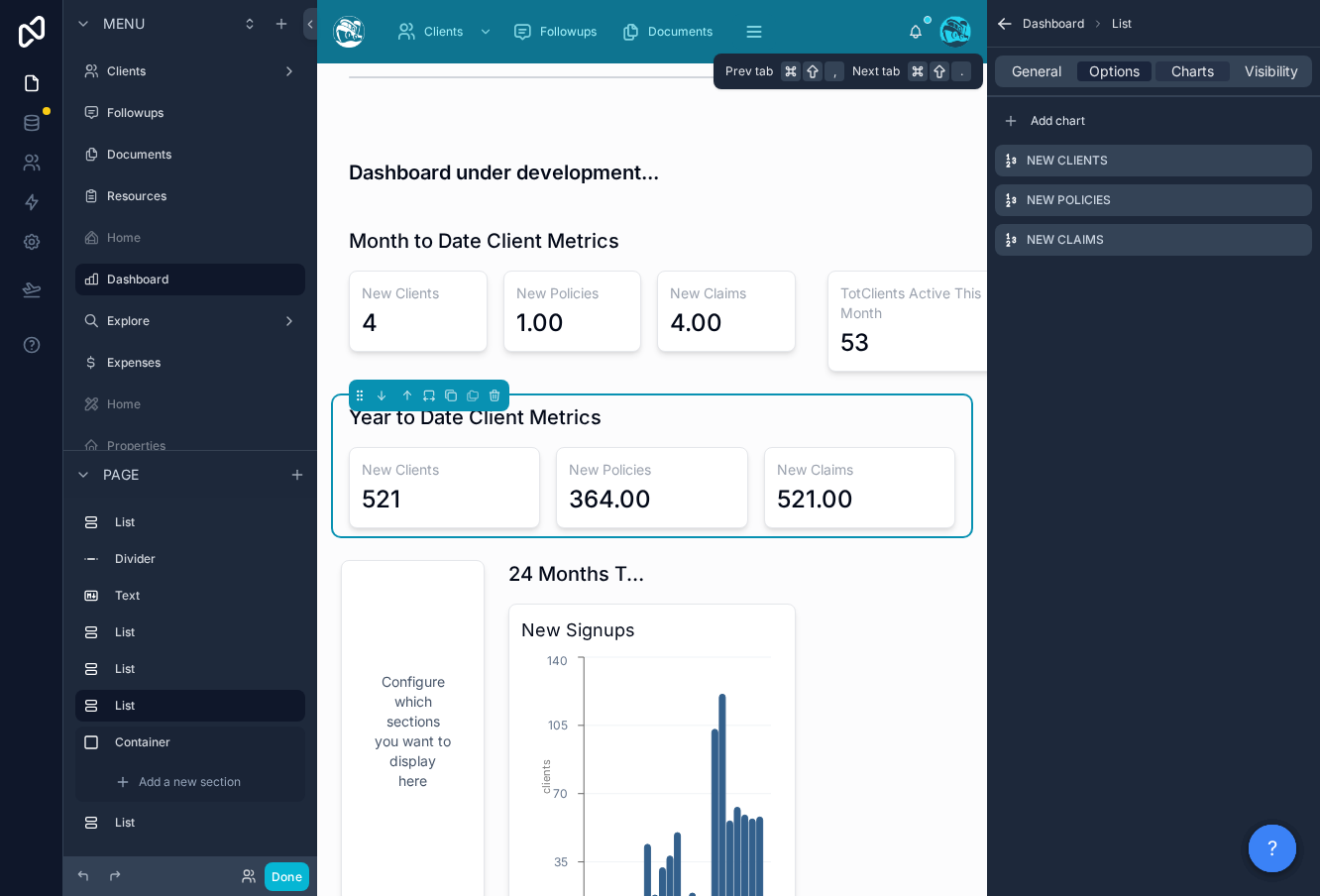 click on "Options" at bounding box center [1114, 71] 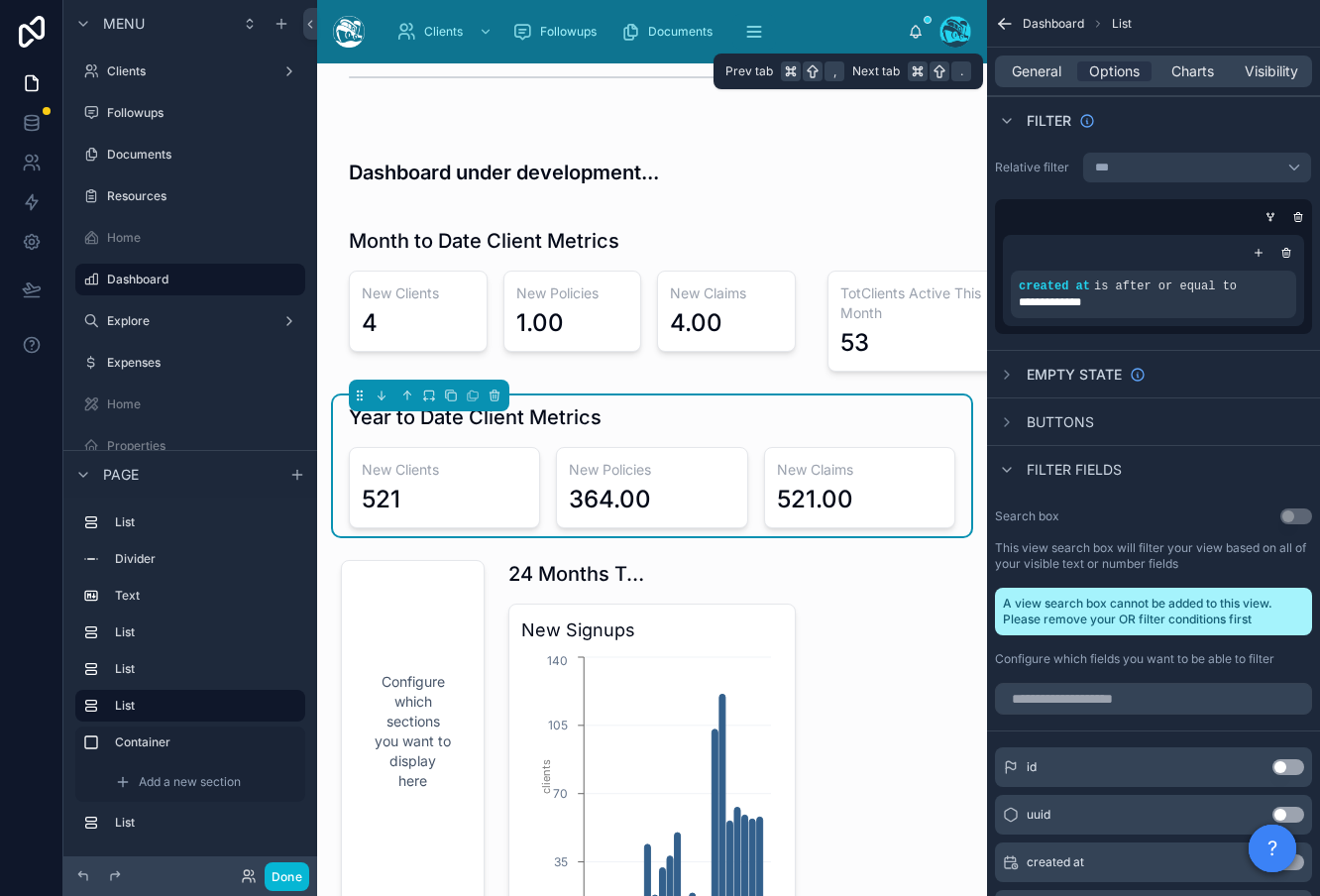 click on "General Options Charts Visibility" at bounding box center [1154, 71] 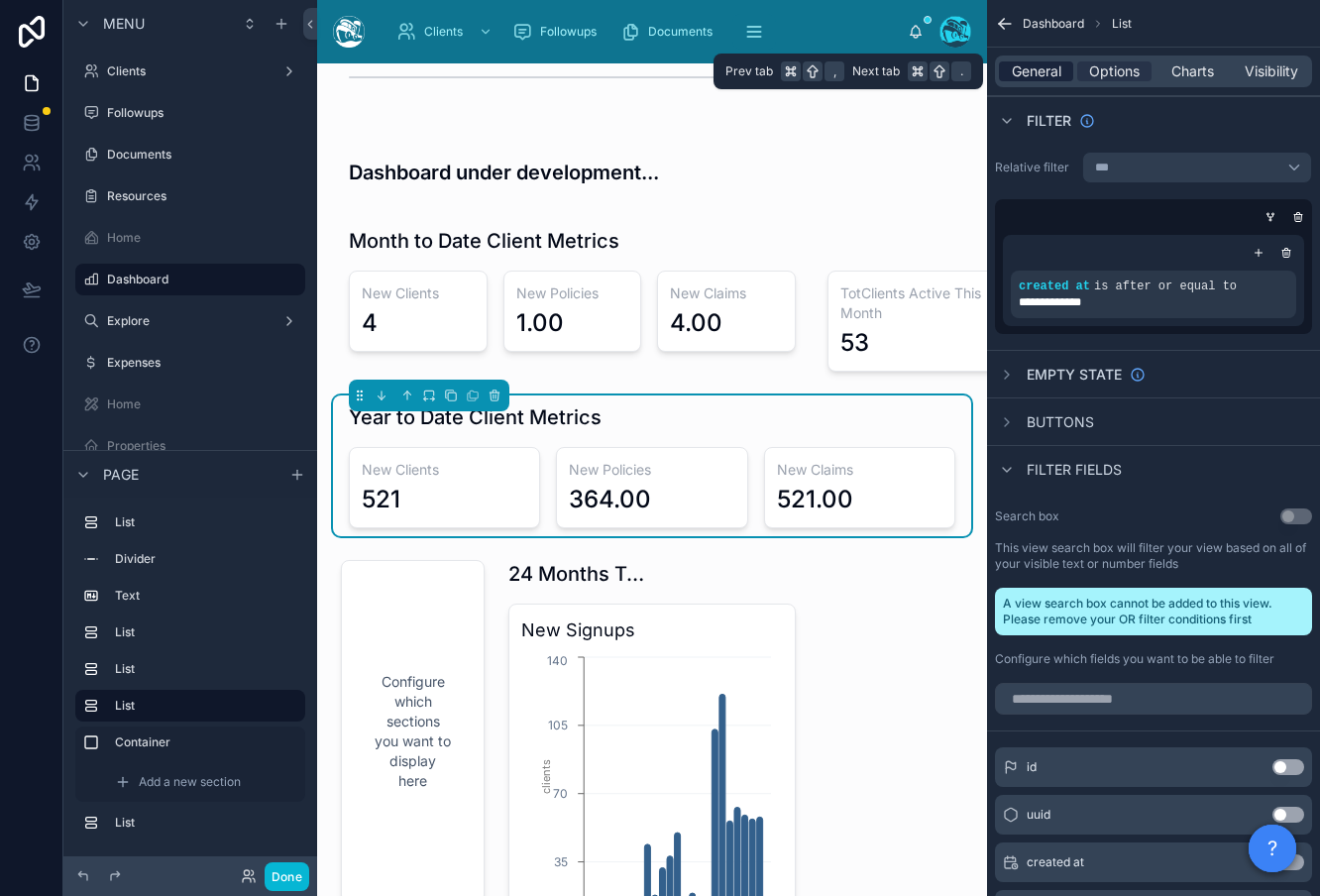 click on "General" at bounding box center (1037, 71) 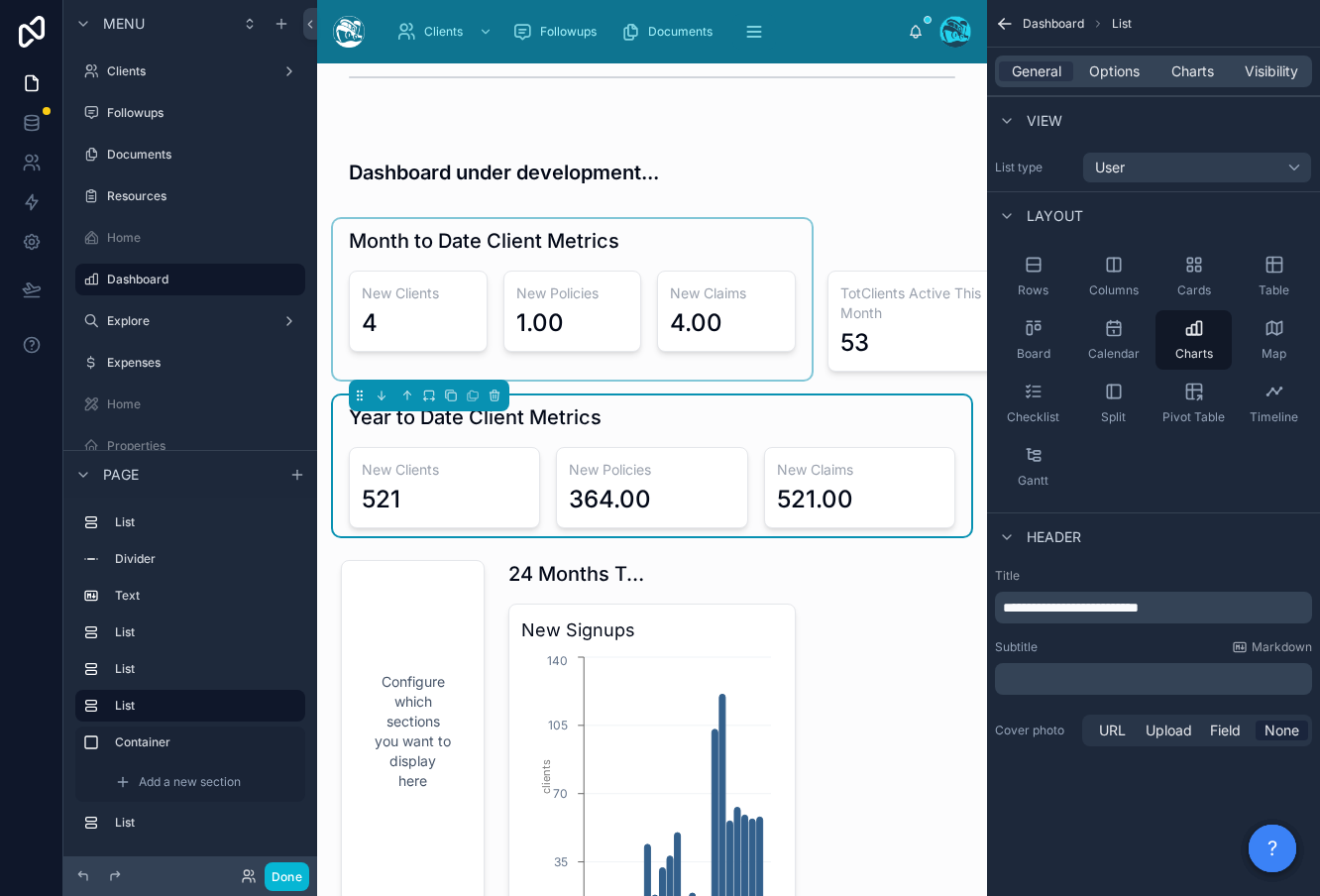 click at bounding box center [572, 299] 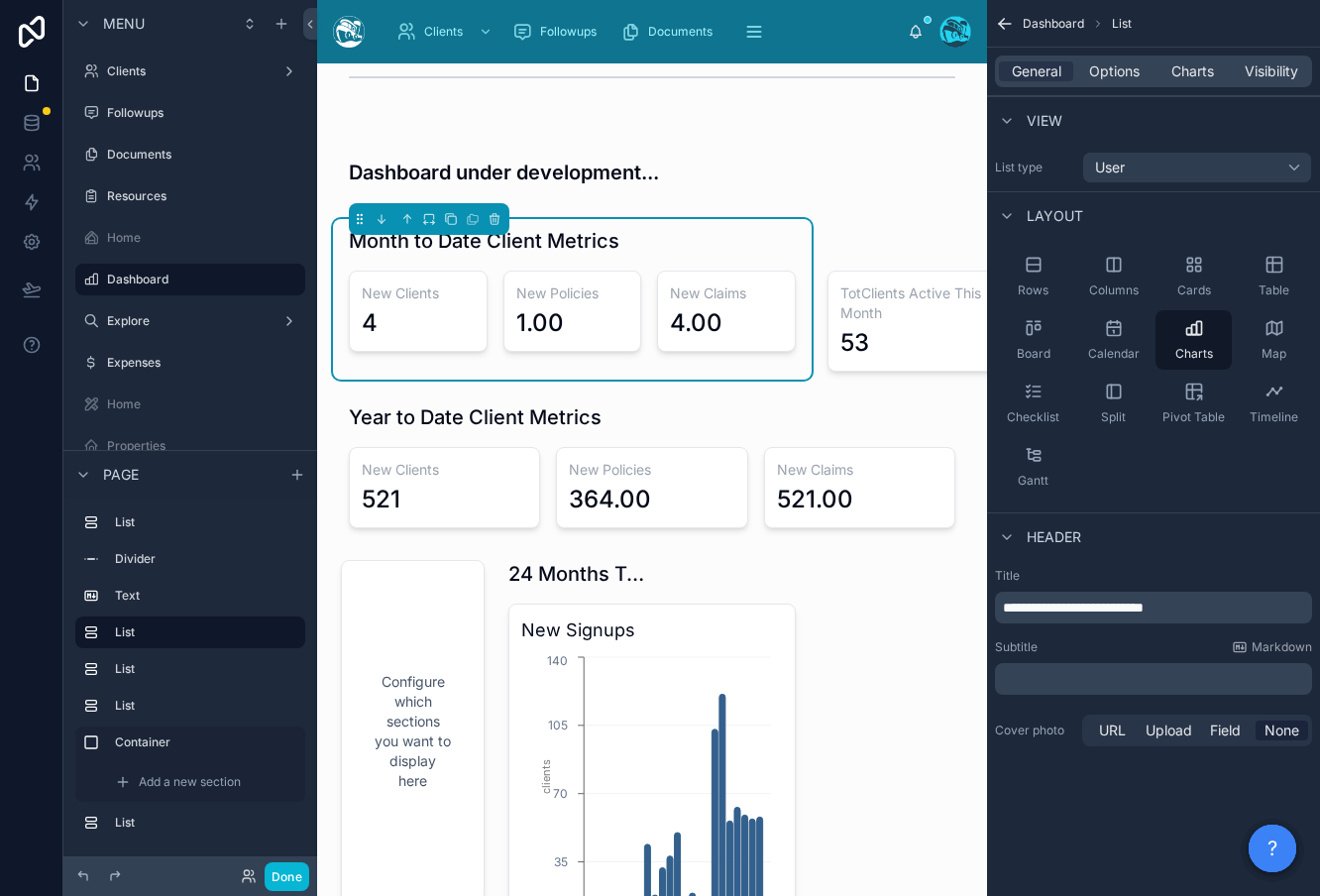 click on "General Options Charts Visibility" at bounding box center [1154, 71] 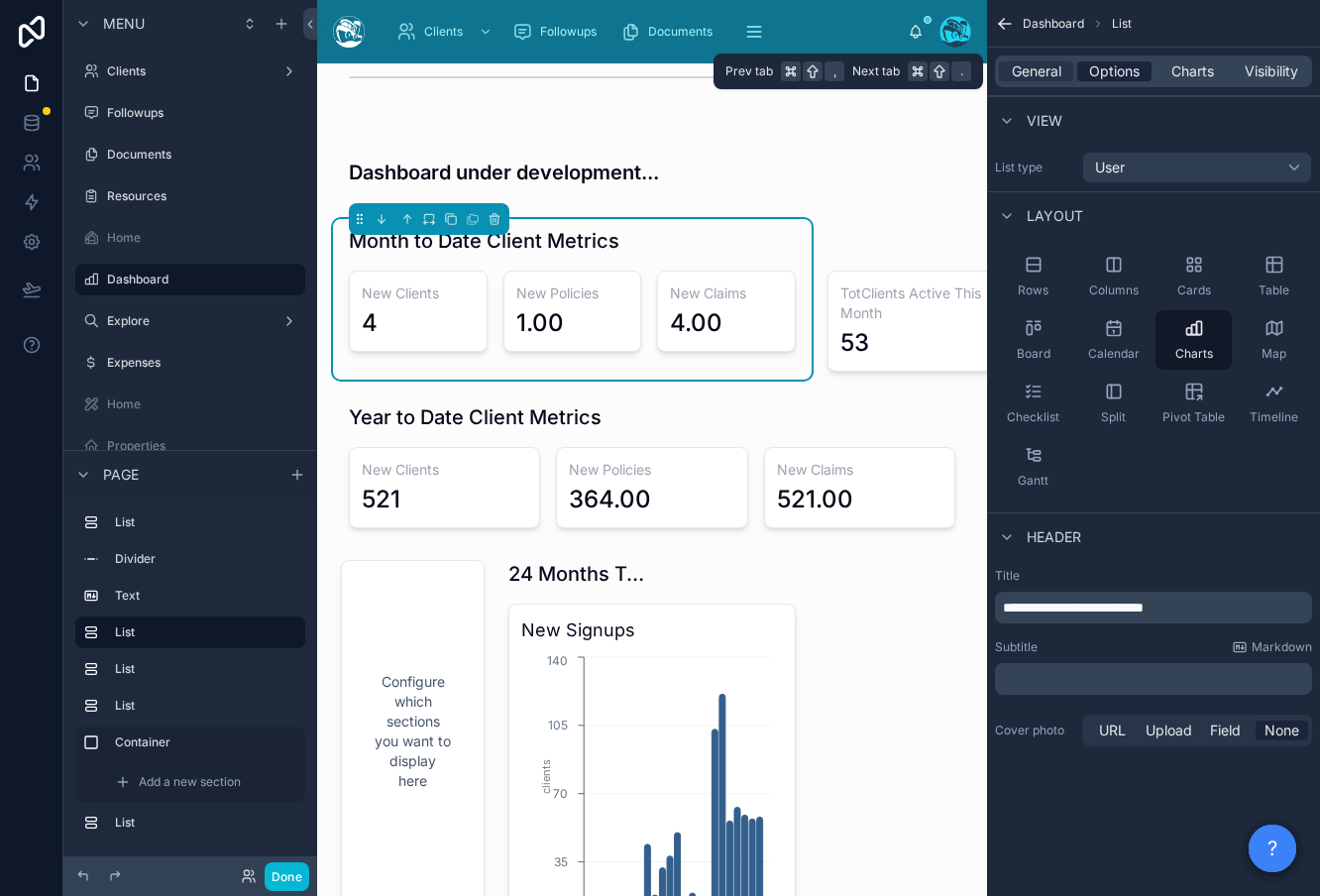 click on "Options" at bounding box center [1114, 71] 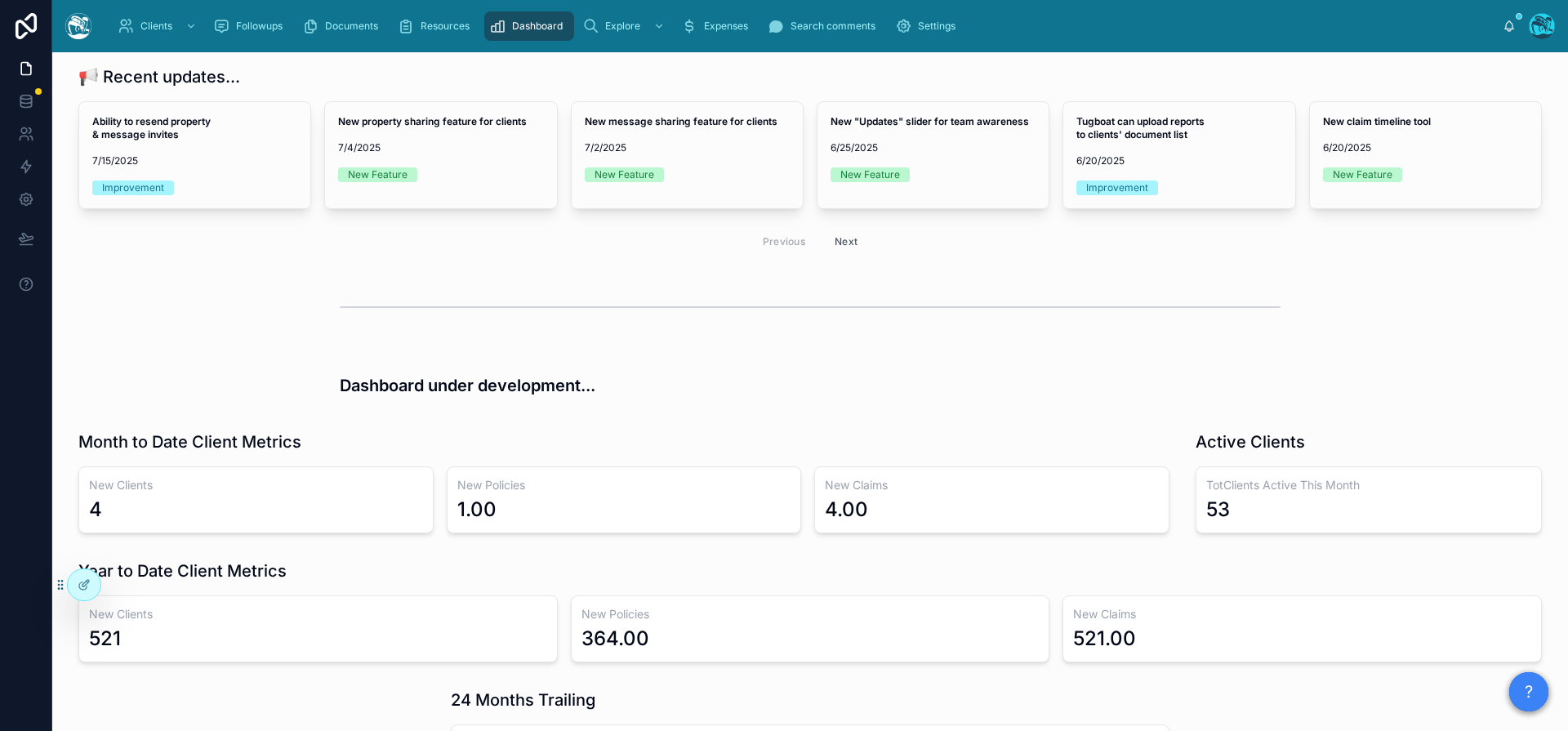 scroll, scrollTop: 0, scrollLeft: 0, axis: both 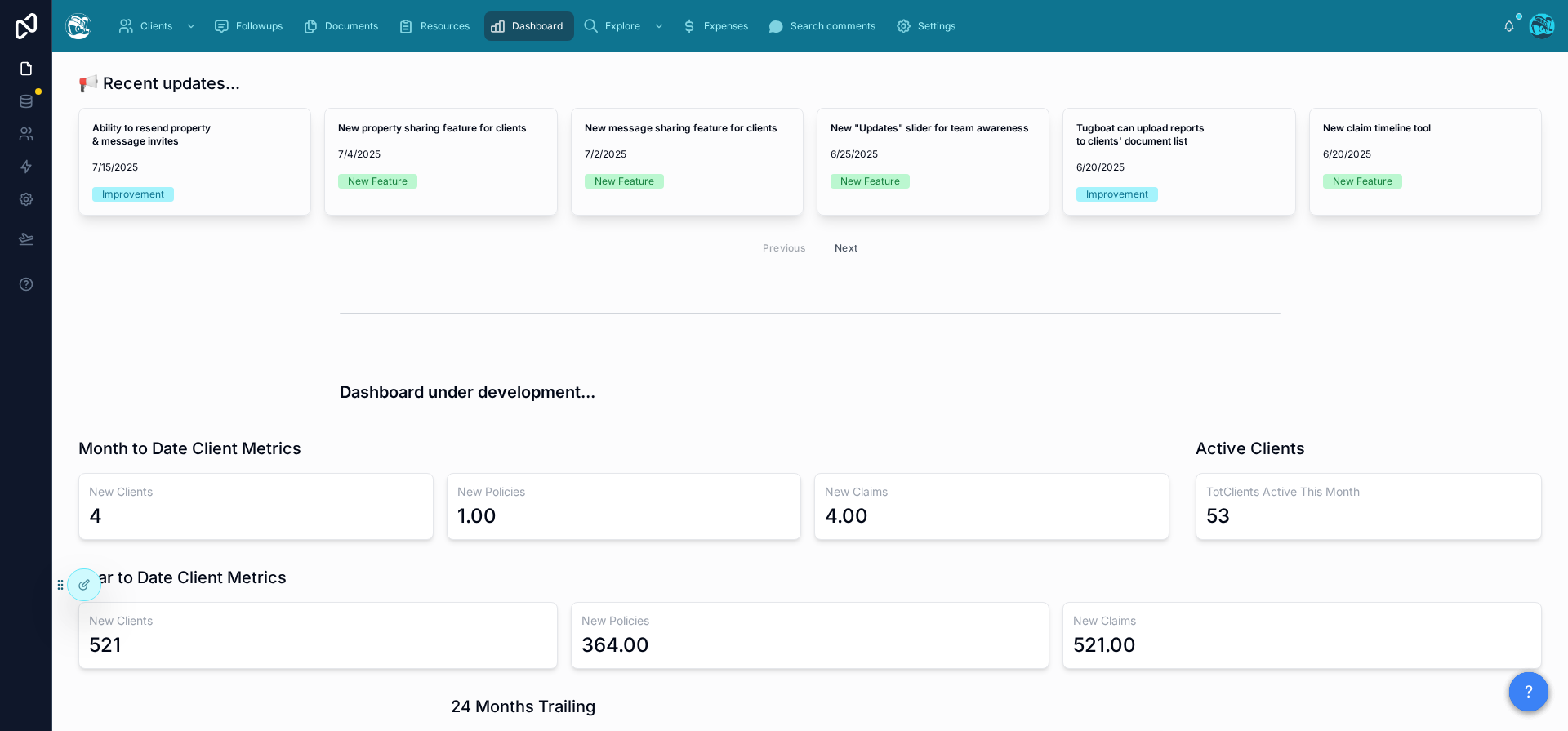 click on "Next" at bounding box center (846, 247) 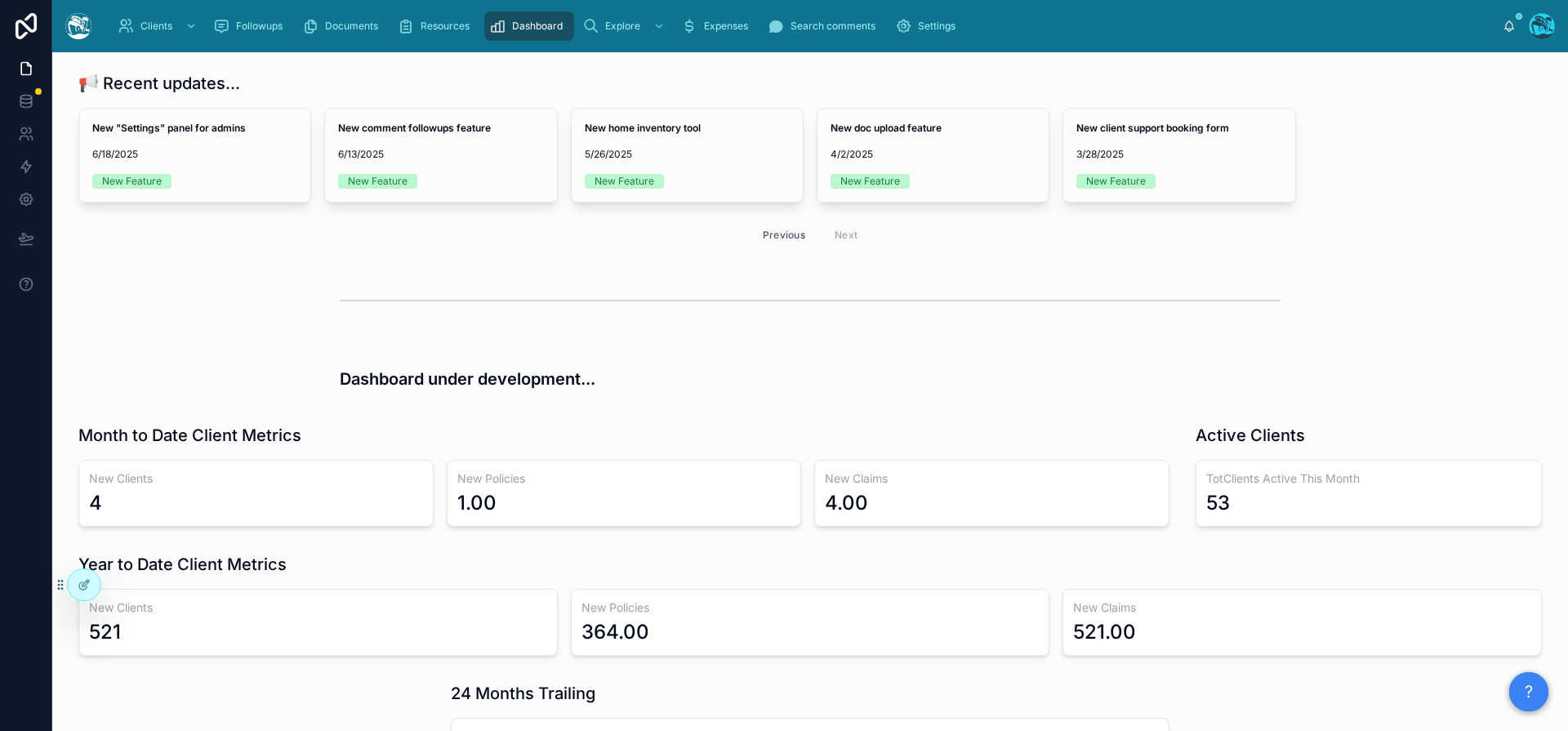 click on "Previous" at bounding box center (784, 234) 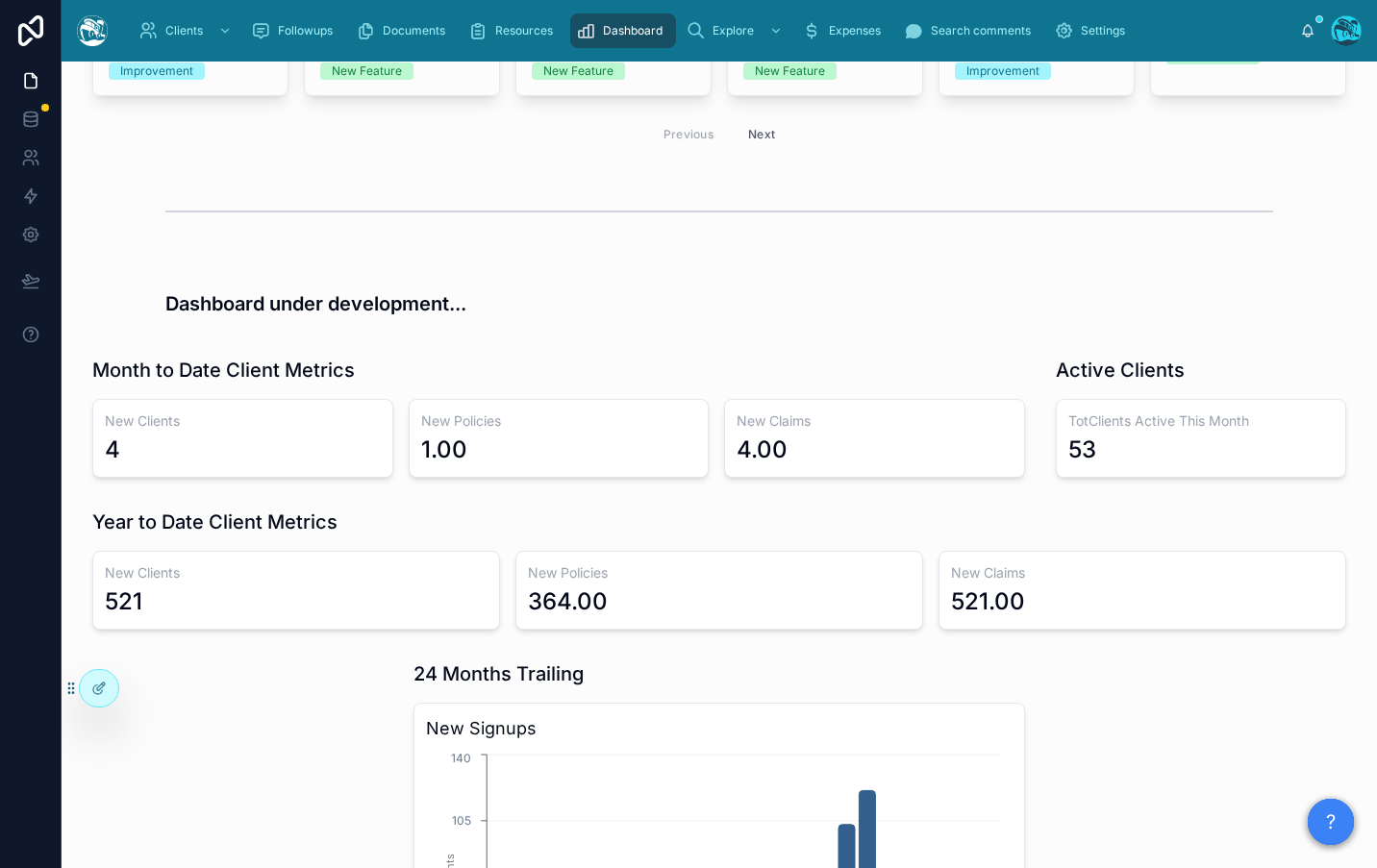 scroll, scrollTop: 0, scrollLeft: 0, axis: both 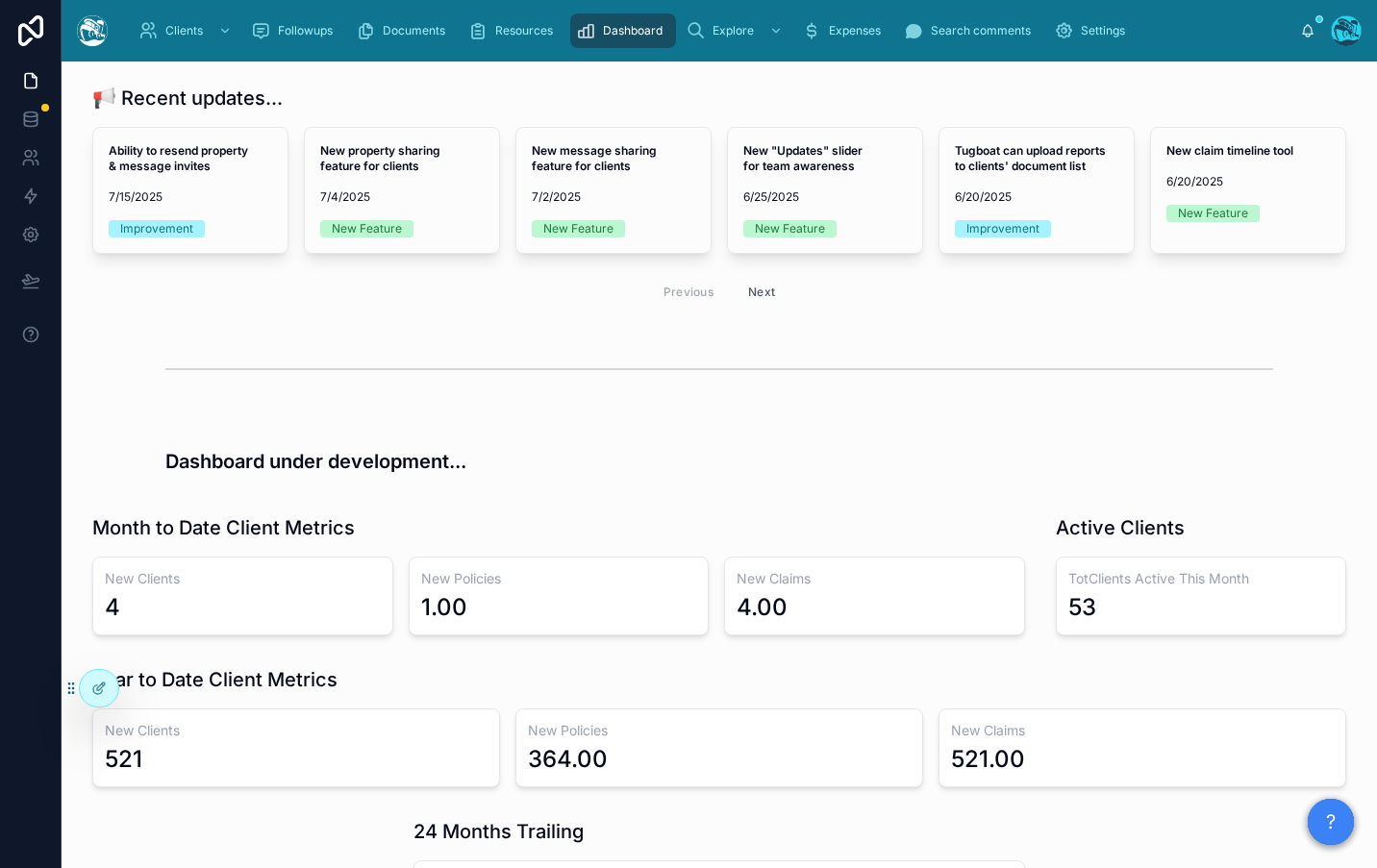 click on "Previous Next" at bounding box center (719, 291) 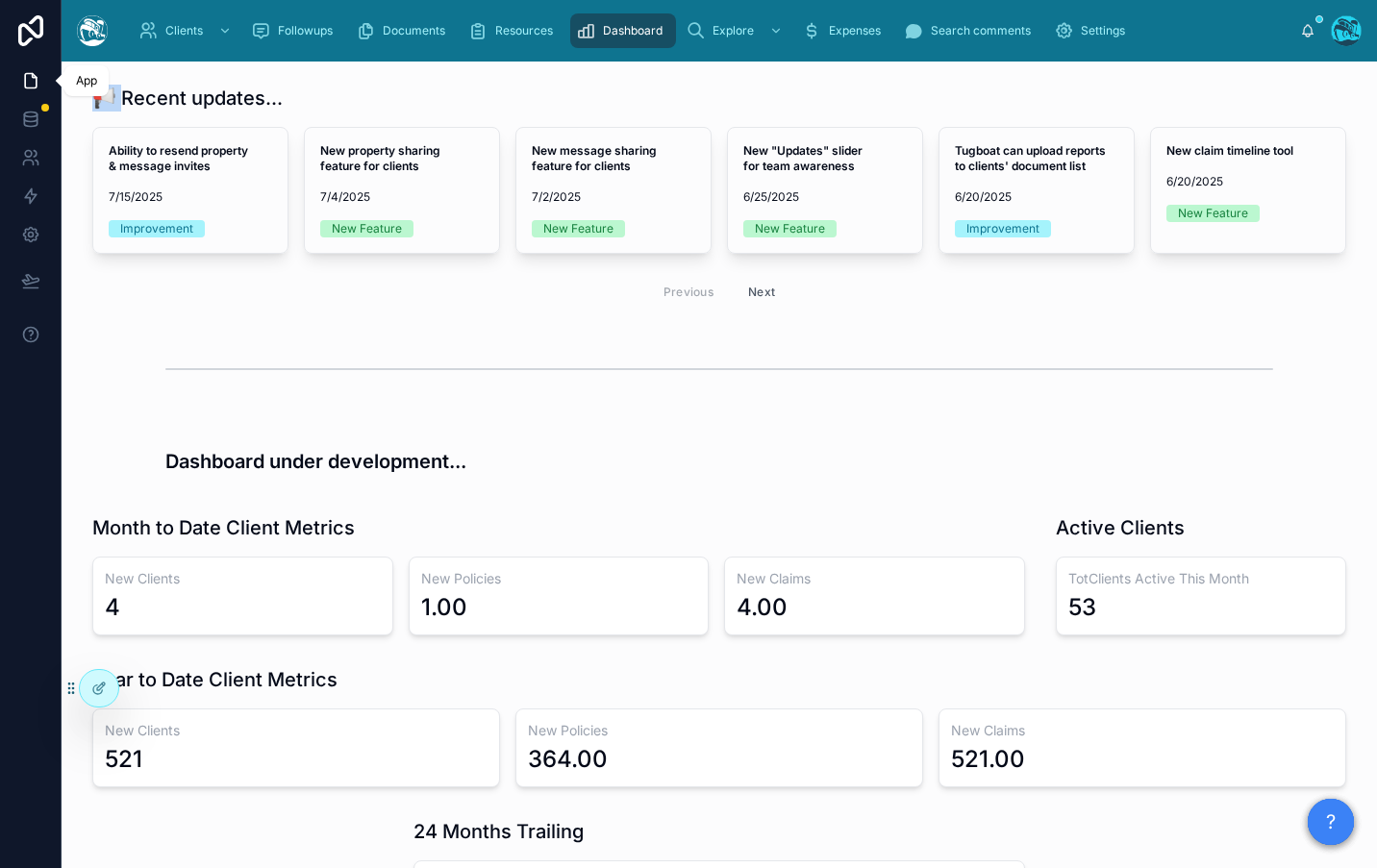 drag, startPoint x: 115, startPoint y: 101, endPoint x: 58, endPoint y: 90, distance: 58 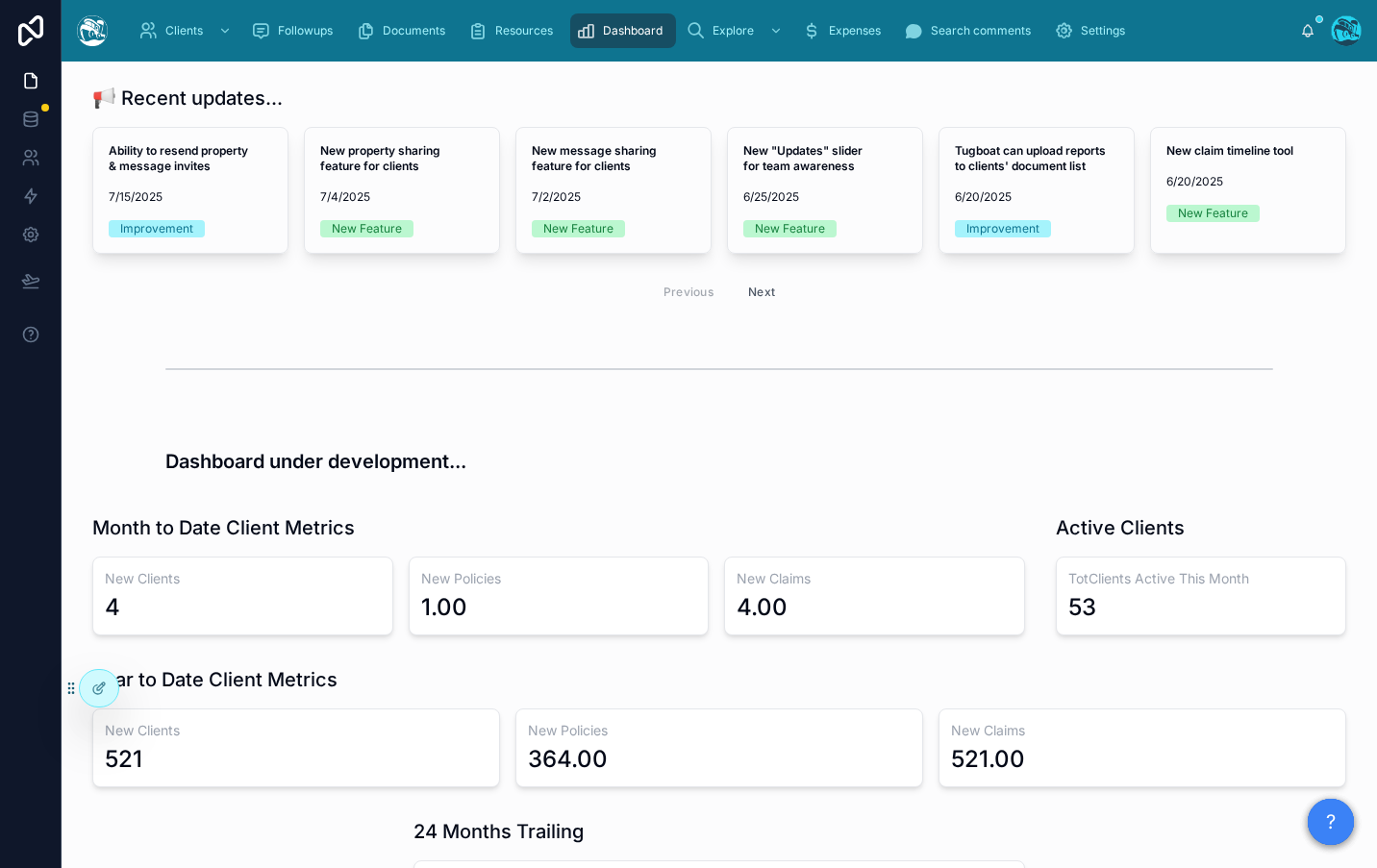 click on "📢 Recent updates..." at bounding box center [719, 98] 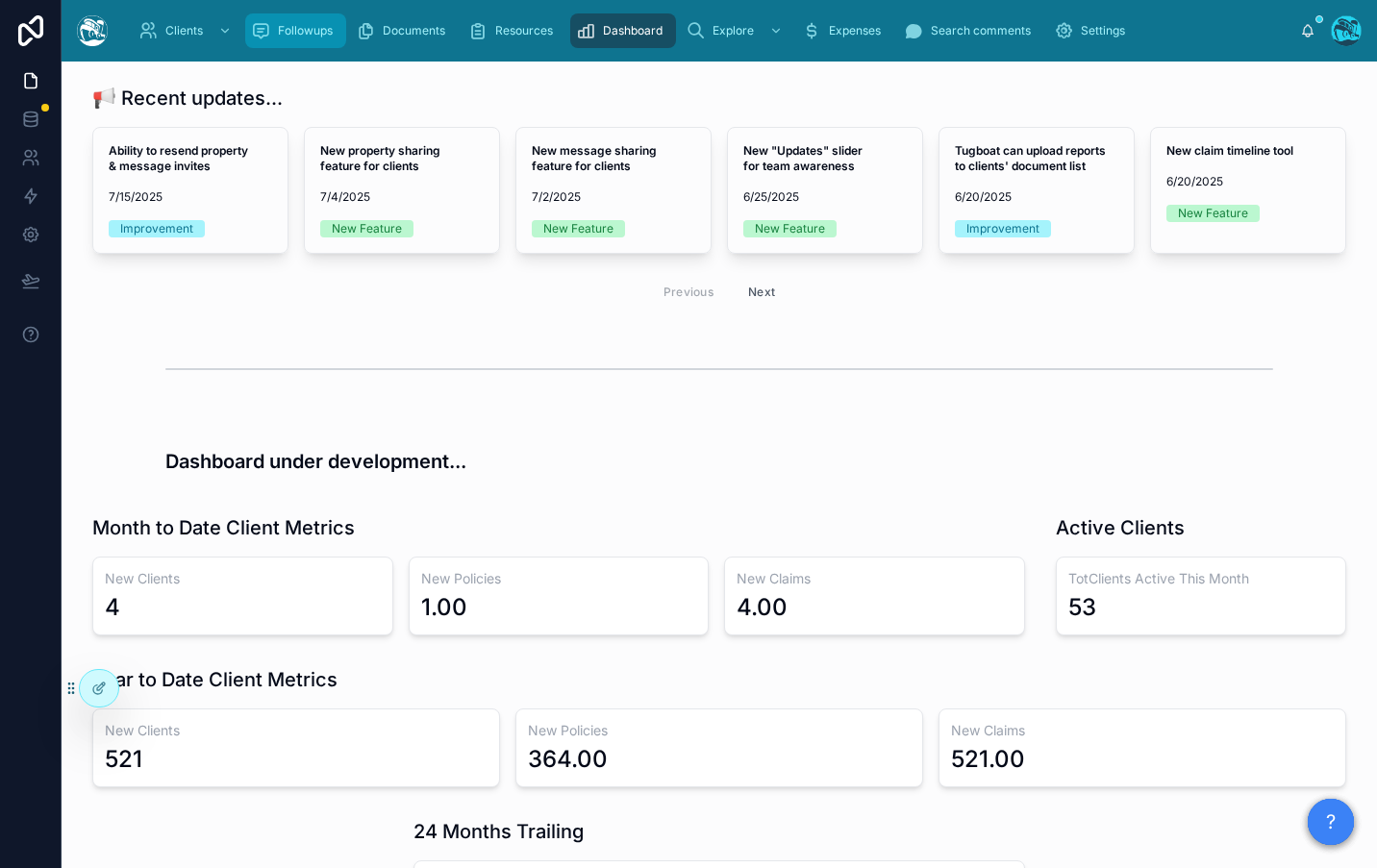 click on "Followups" at bounding box center [305, 31] 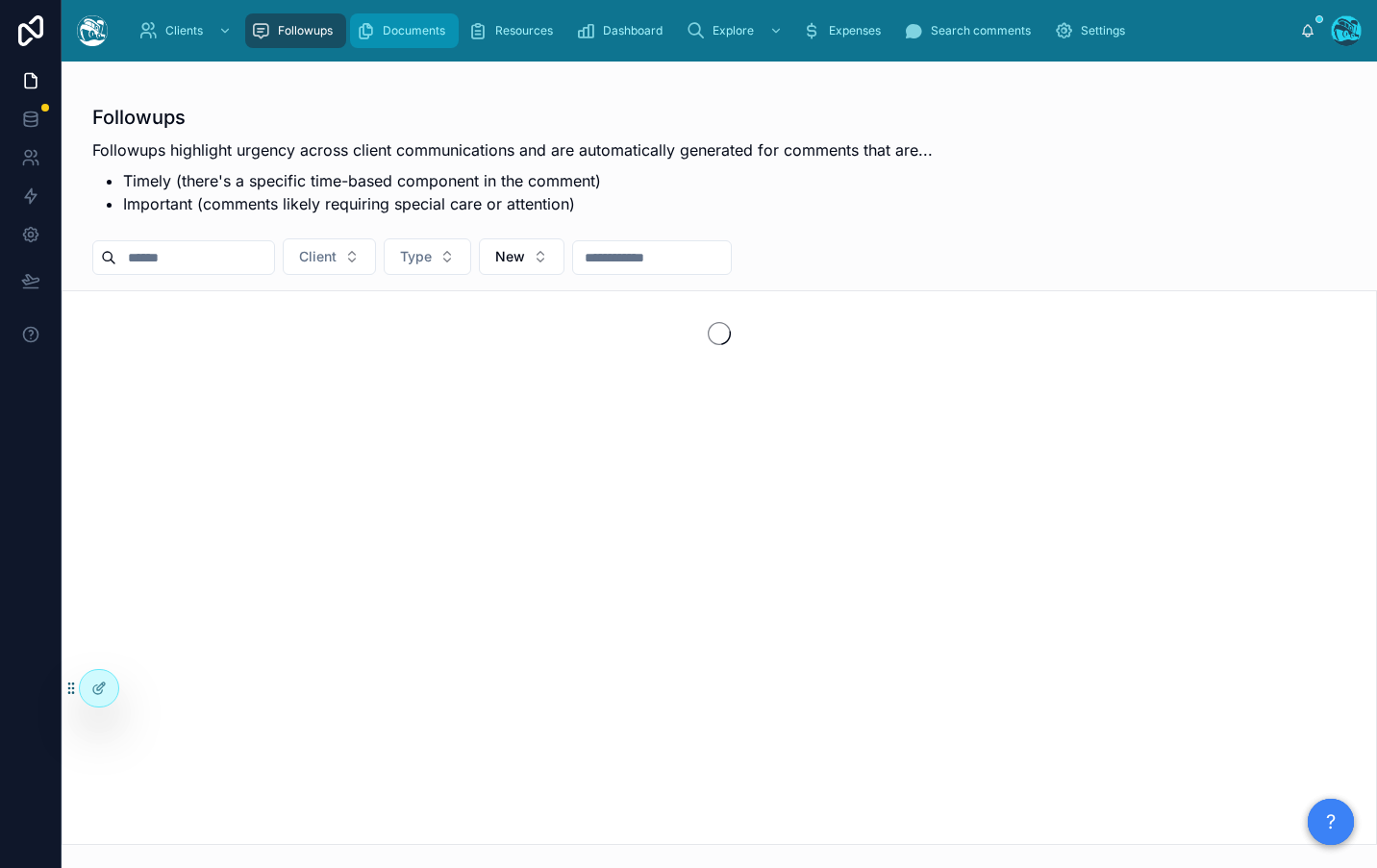 click on "Documents" at bounding box center [413, 31] 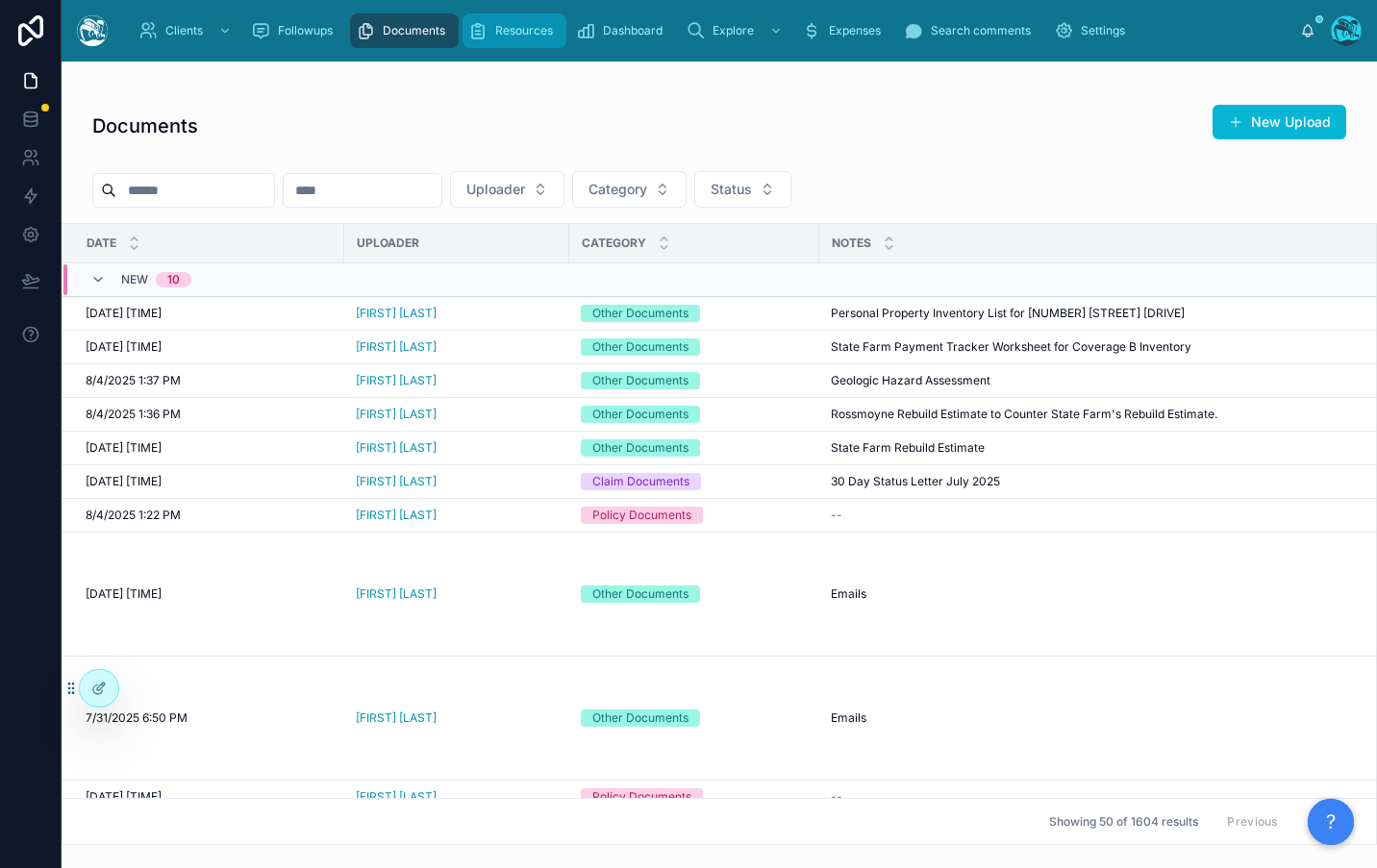 click on "Resources" at bounding box center [524, 31] 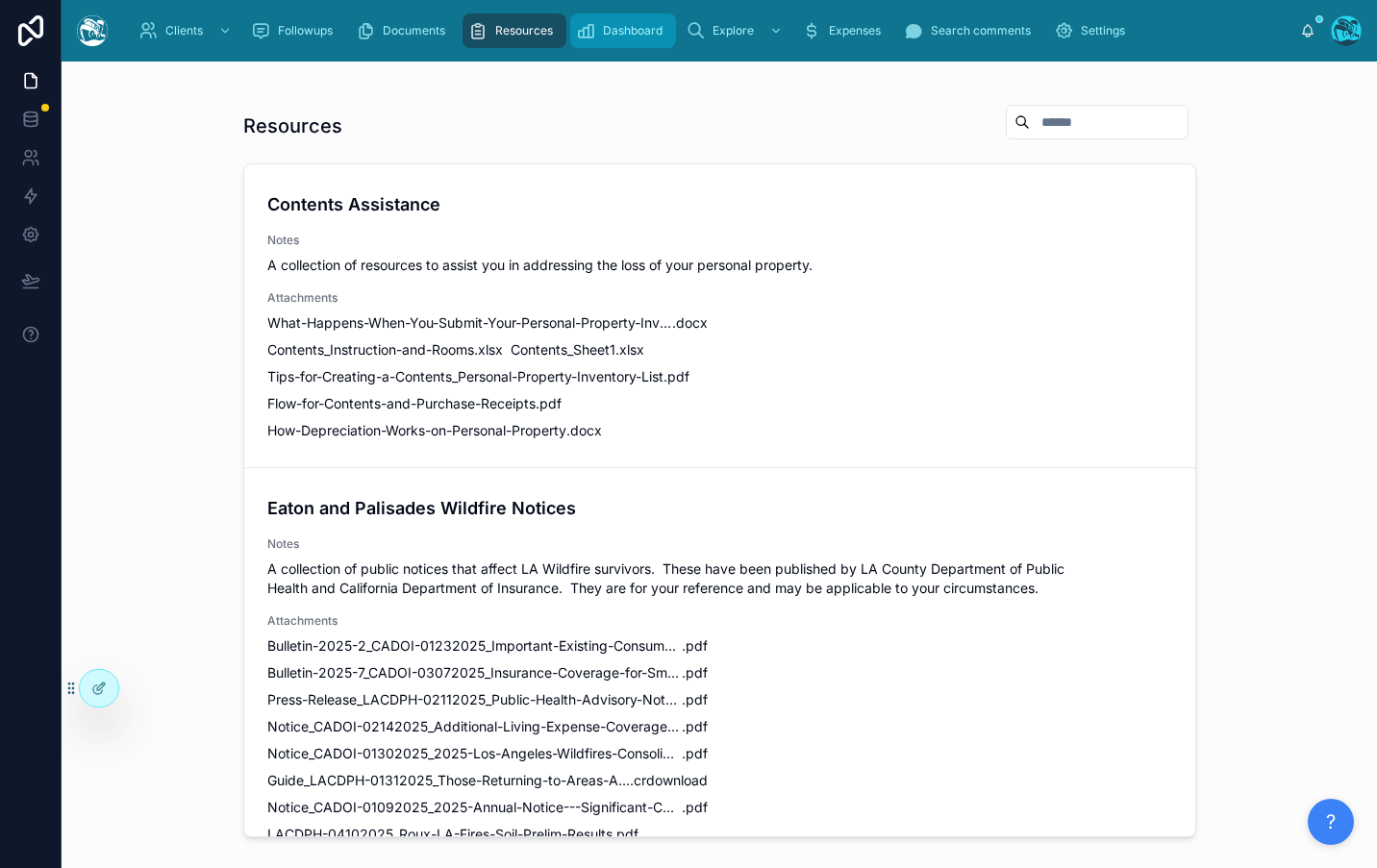 click on "Dashboard" at bounding box center [633, 31] 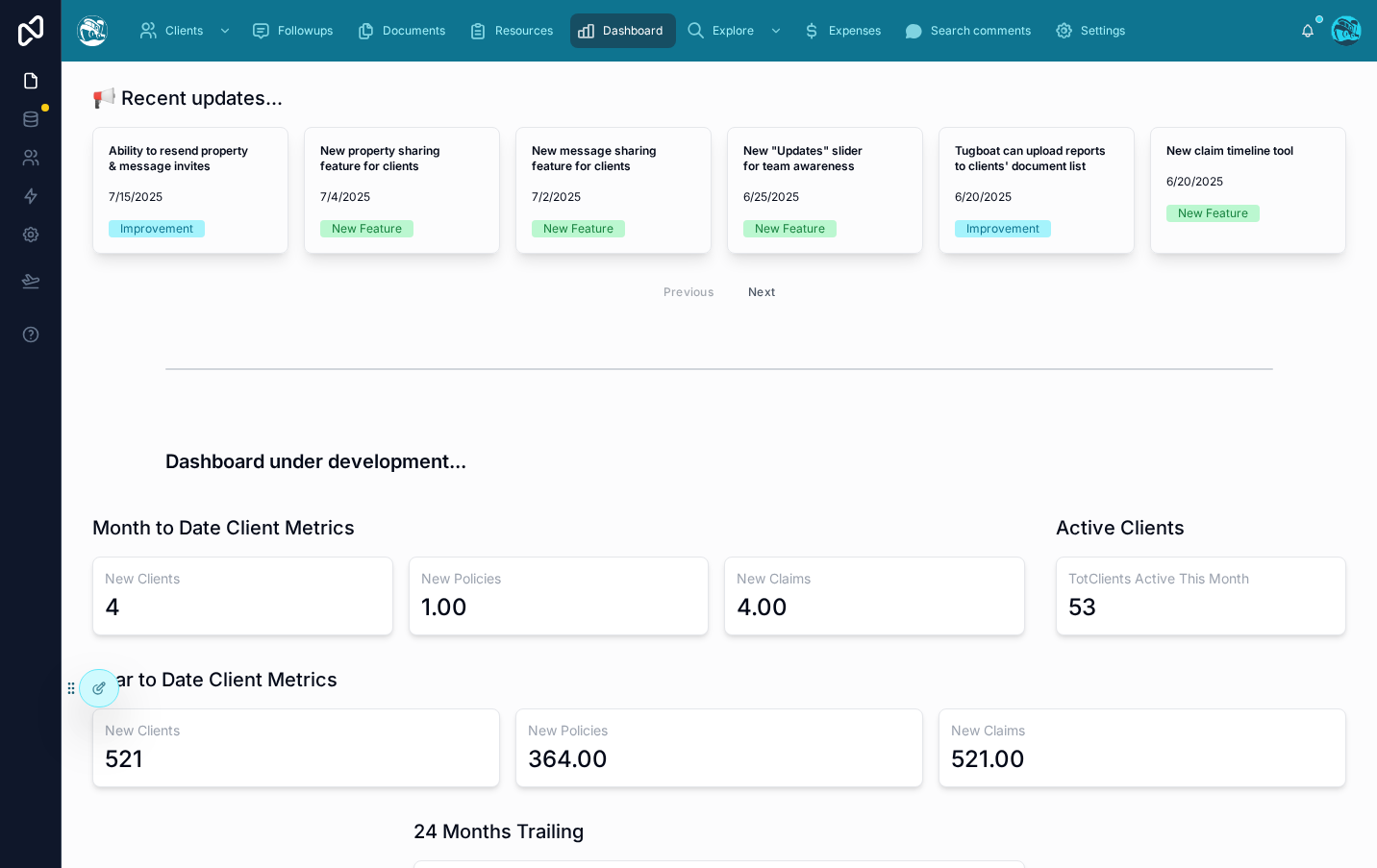 click at bounding box center (719, 369) 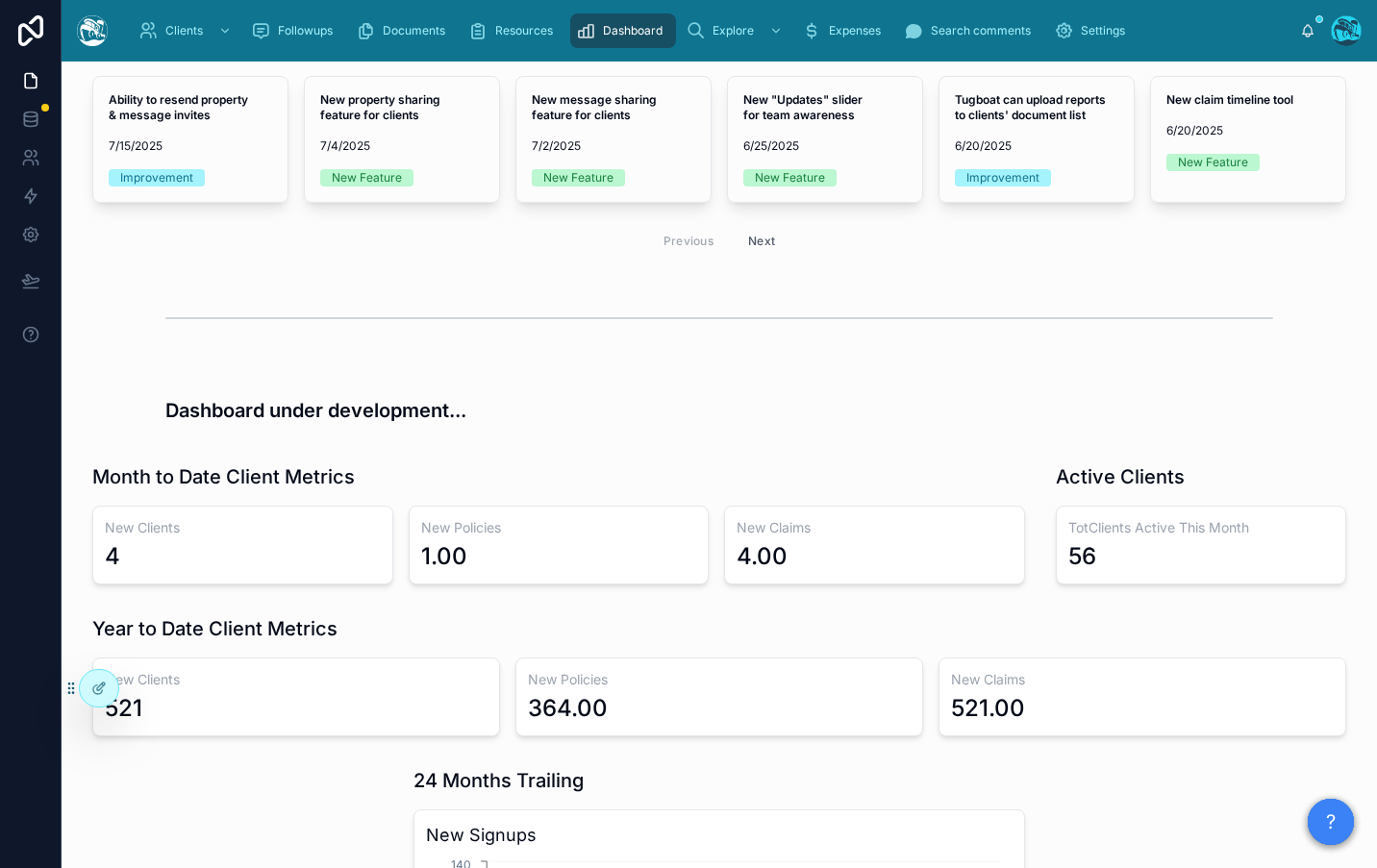 scroll, scrollTop: 0, scrollLeft: 0, axis: both 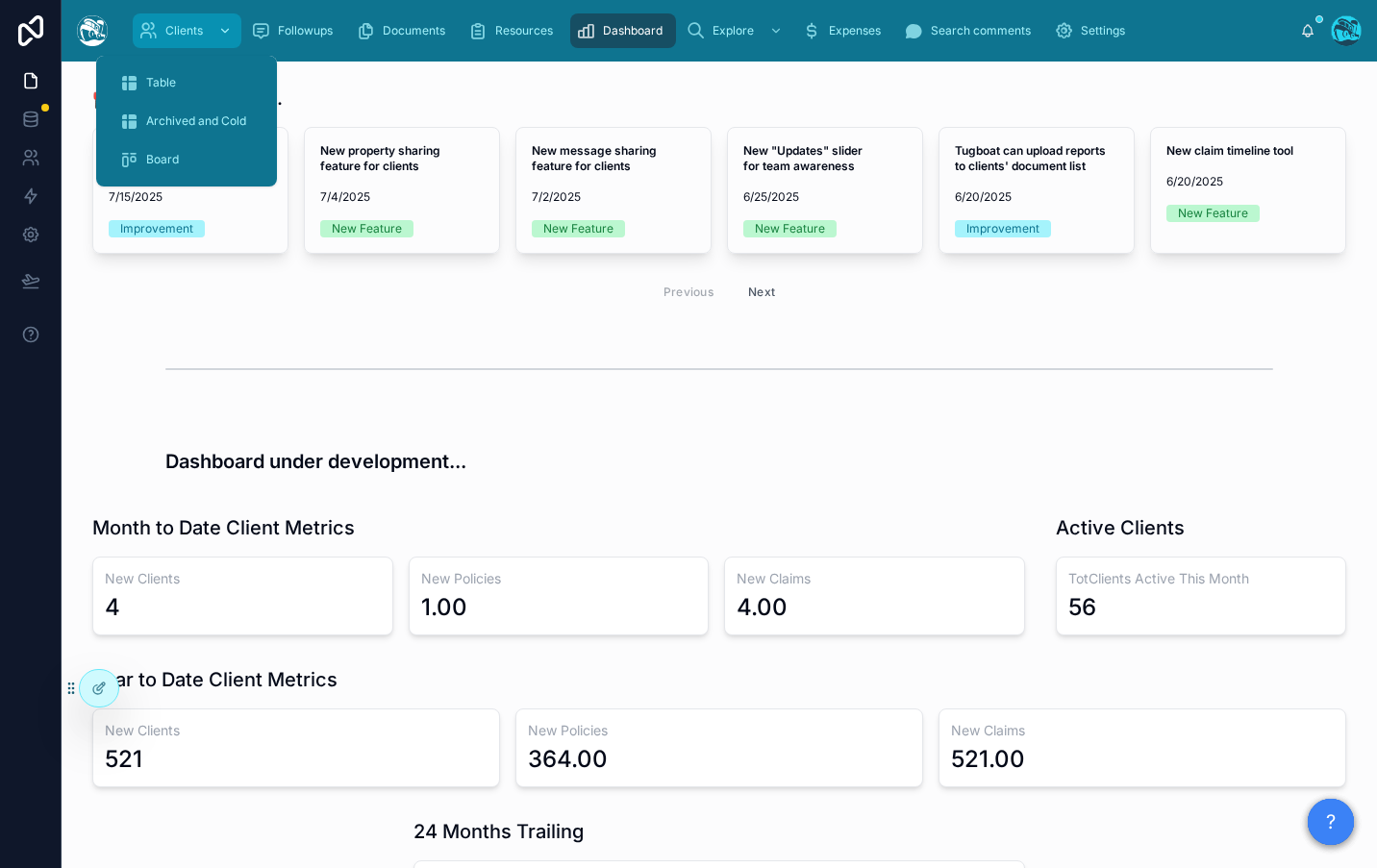 click on "Clients" at bounding box center (184, 31) 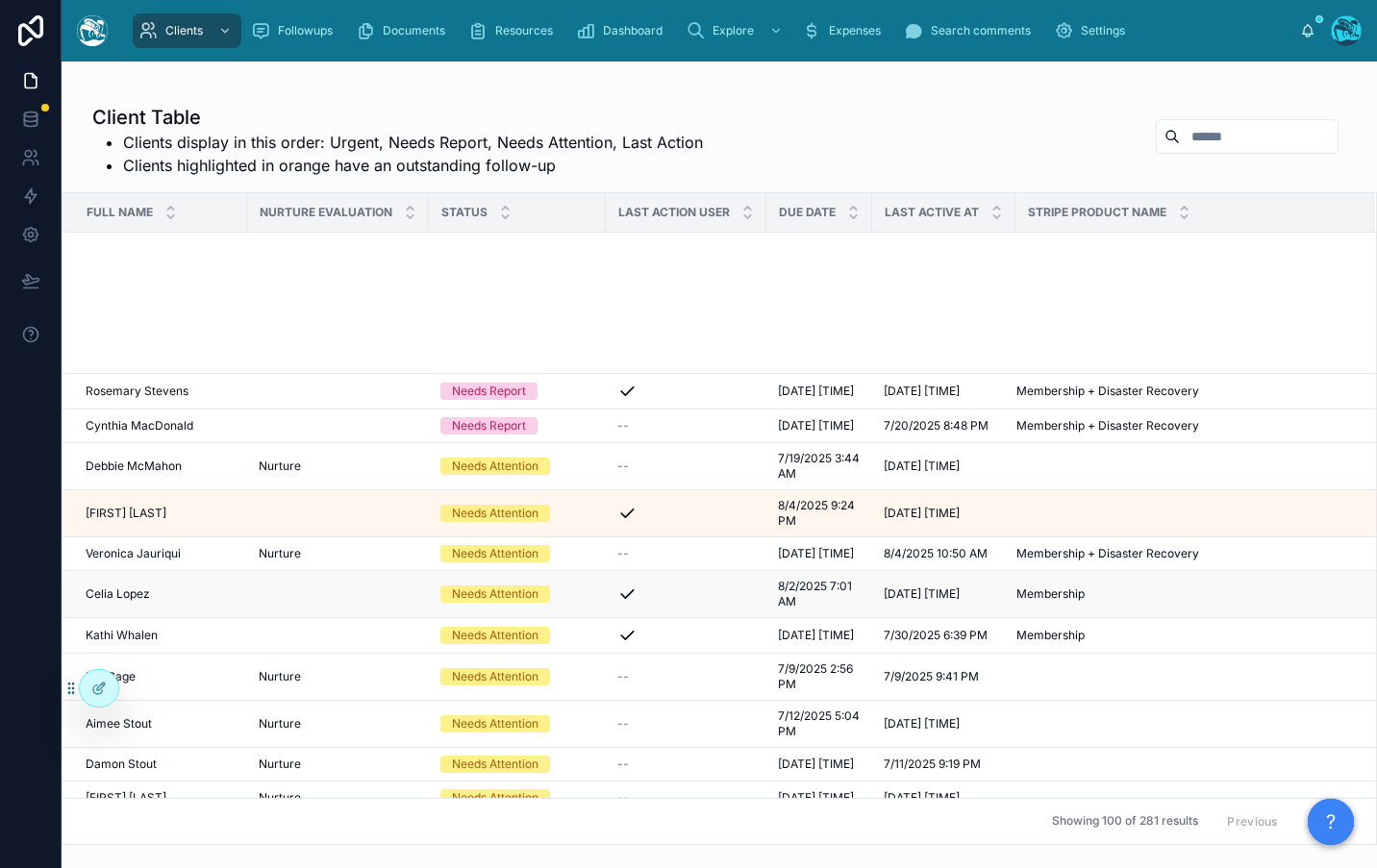 scroll, scrollTop: 653, scrollLeft: 0, axis: vertical 